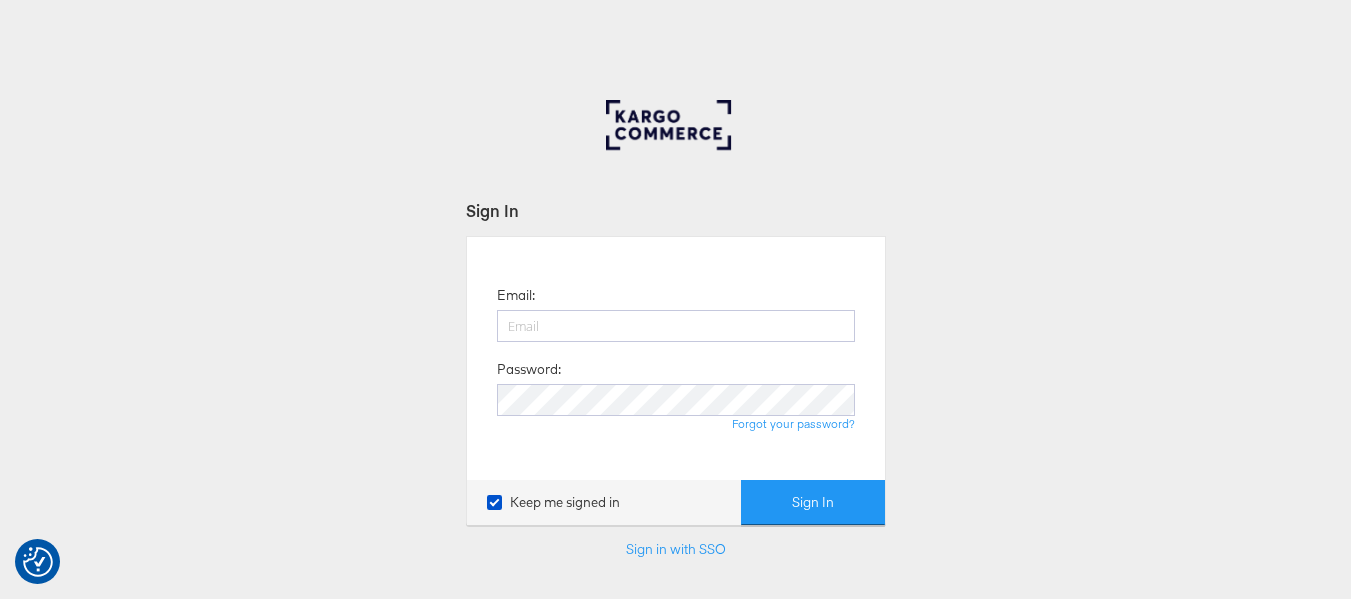 scroll, scrollTop: 0, scrollLeft: 0, axis: both 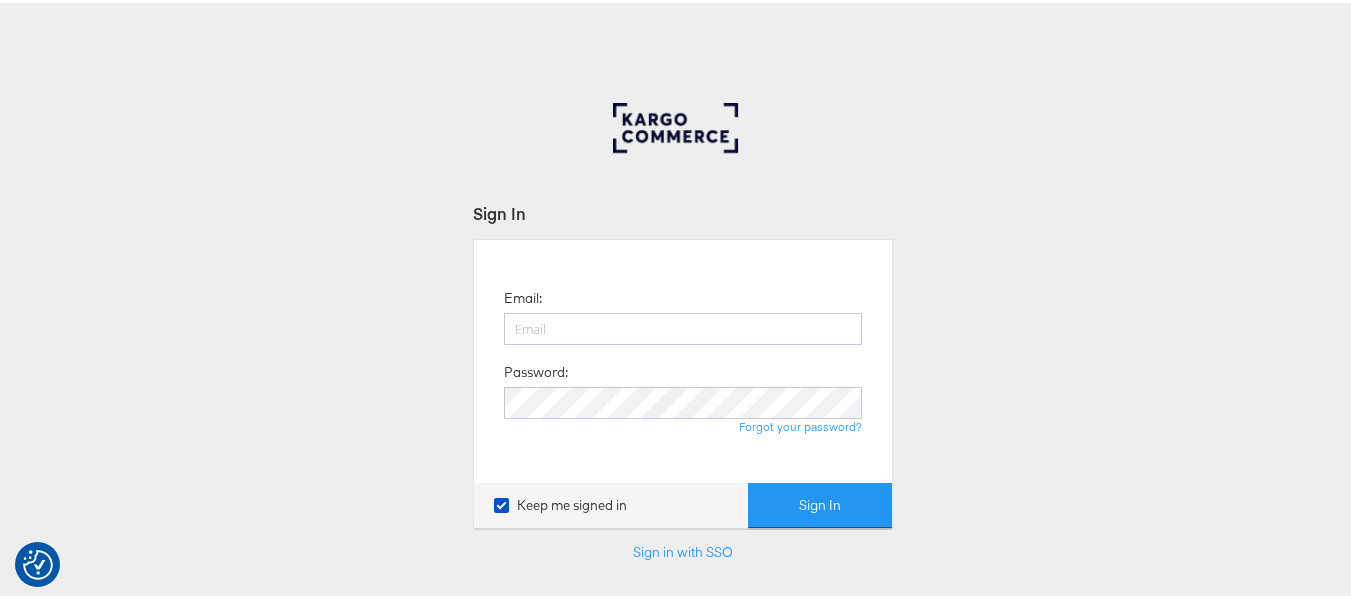 type on "[USERNAME]@[DOMAIN]" 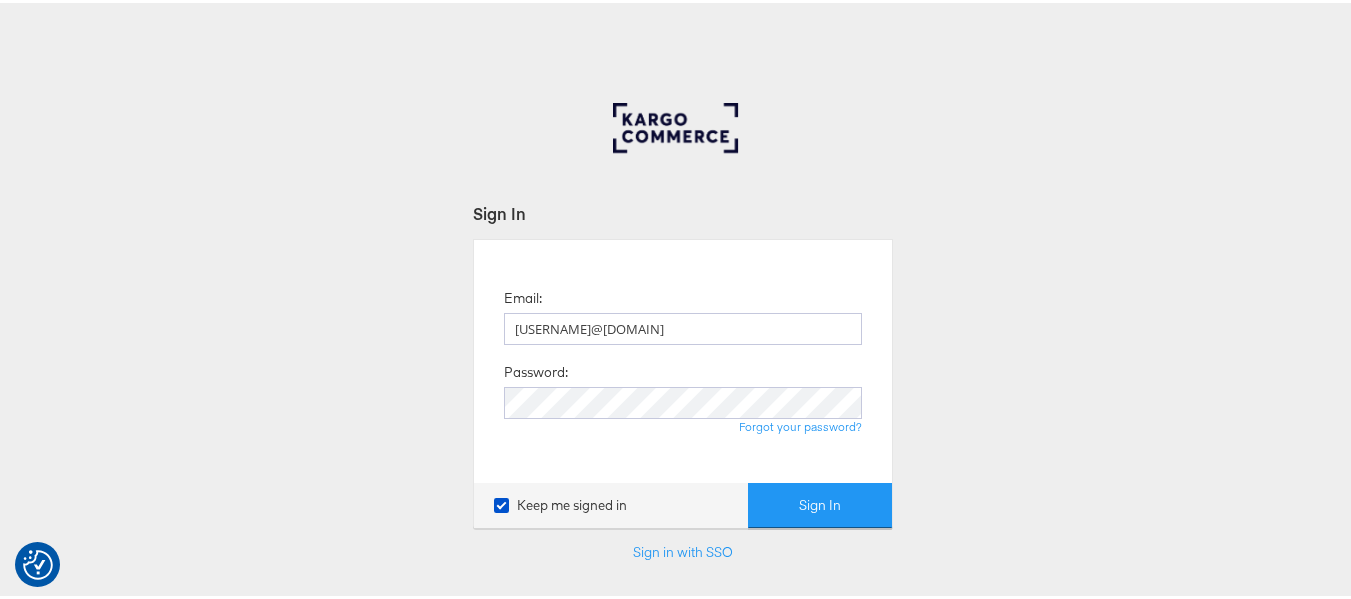 click on "Sign In" at bounding box center [820, 502] 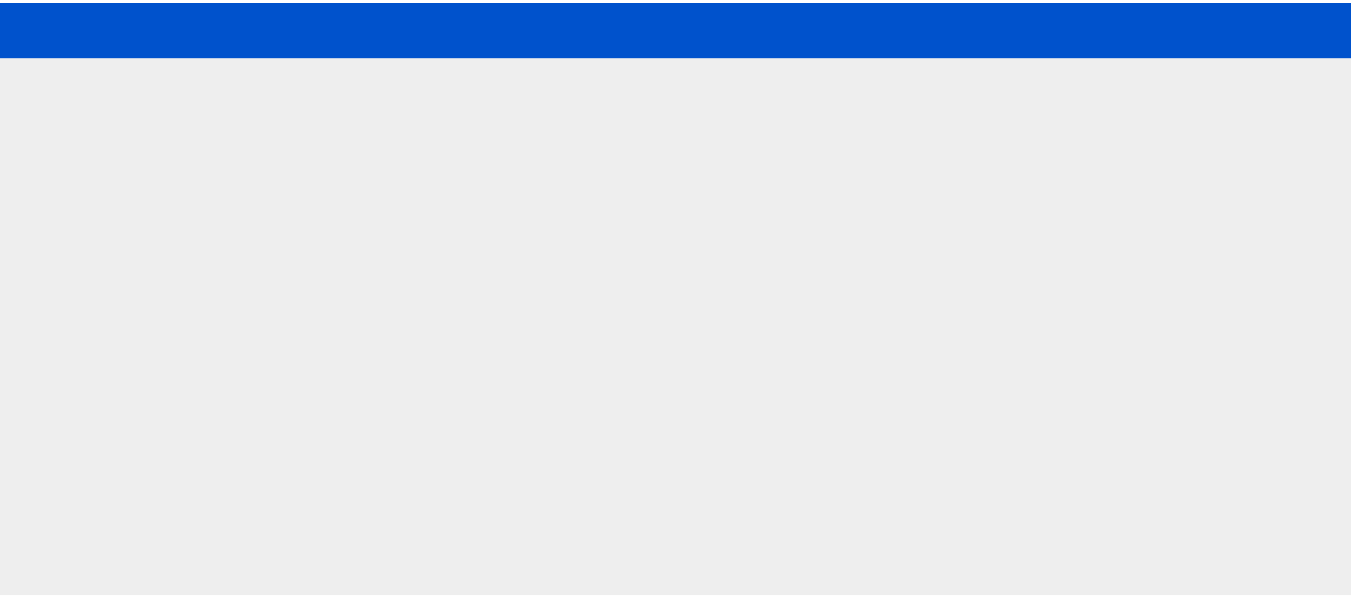 scroll, scrollTop: 0, scrollLeft: 0, axis: both 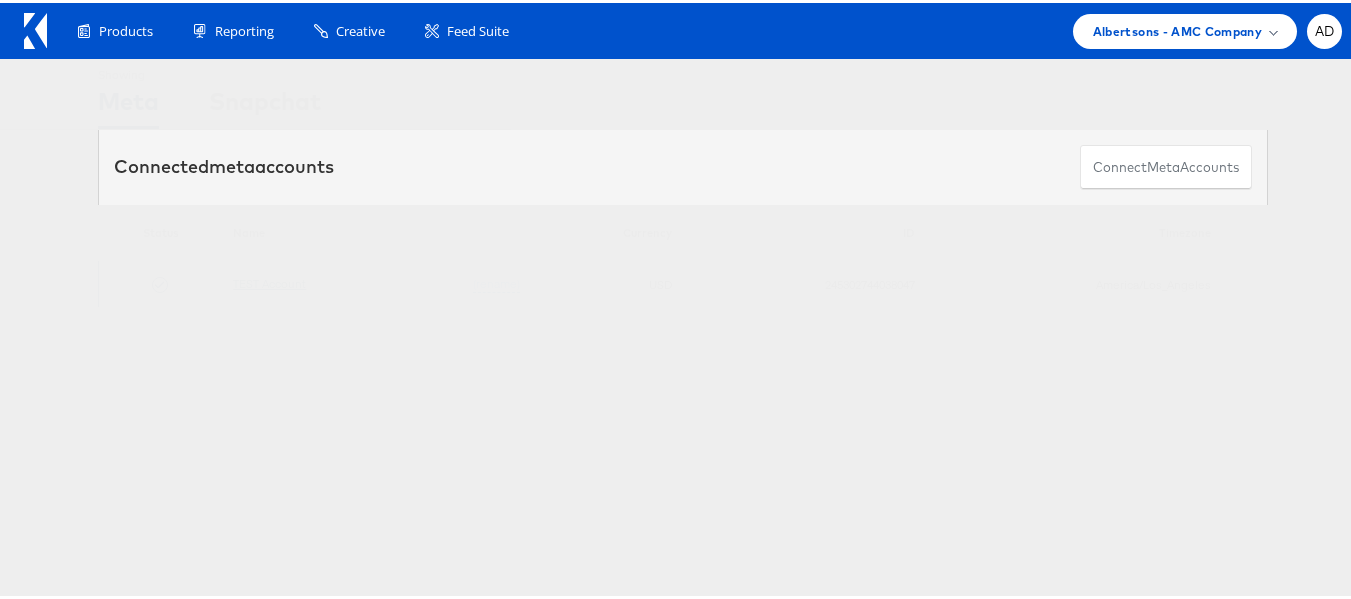 click on "TEST Account" at bounding box center [269, 280] 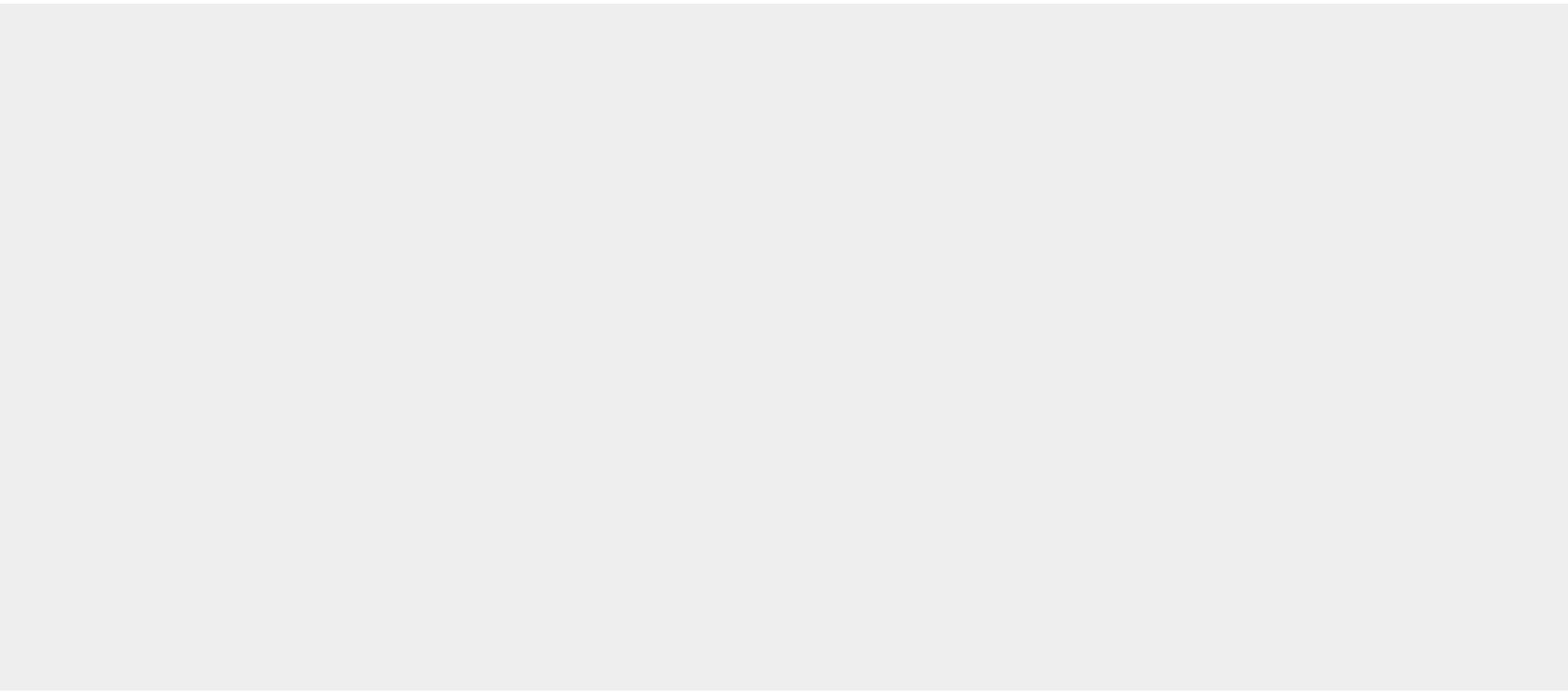 scroll, scrollTop: 0, scrollLeft: 0, axis: both 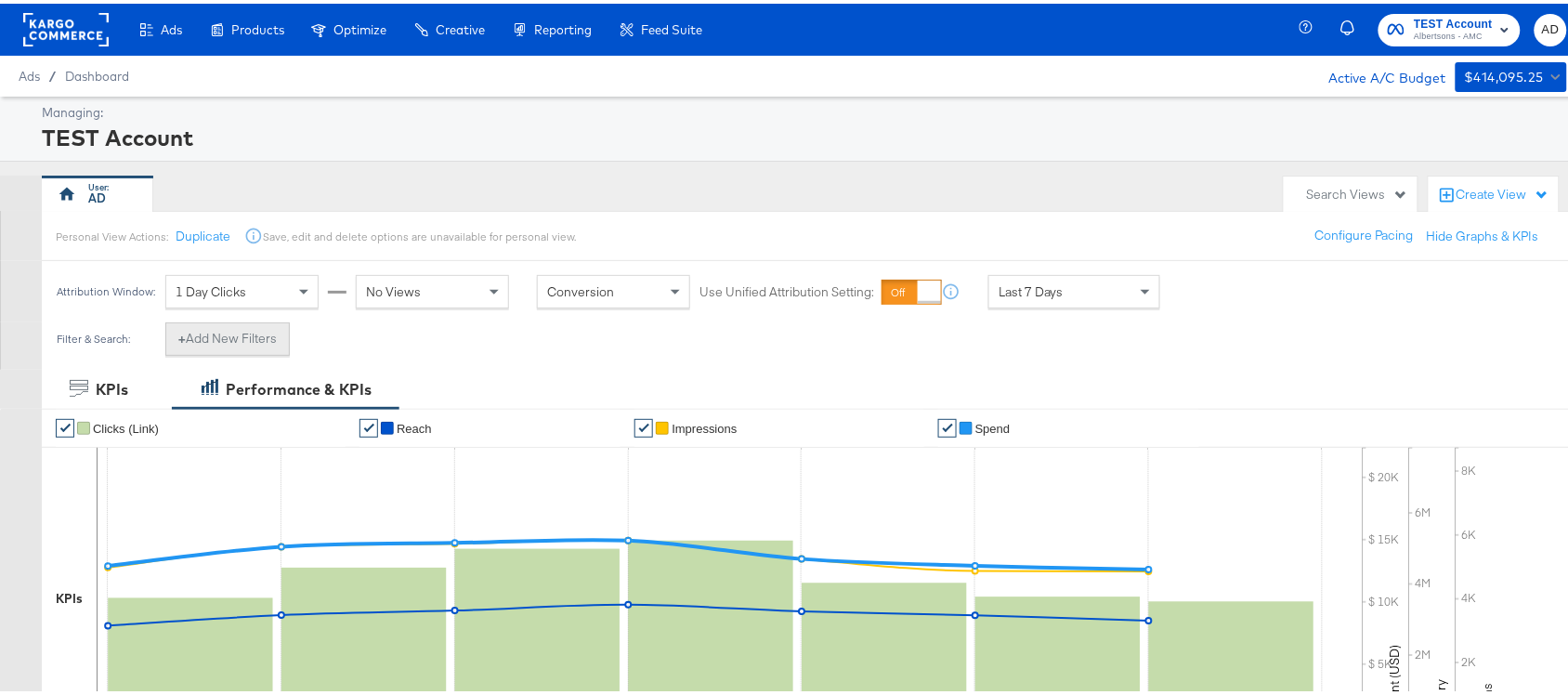 click on "+  Add New Filters" at bounding box center [228, 335] 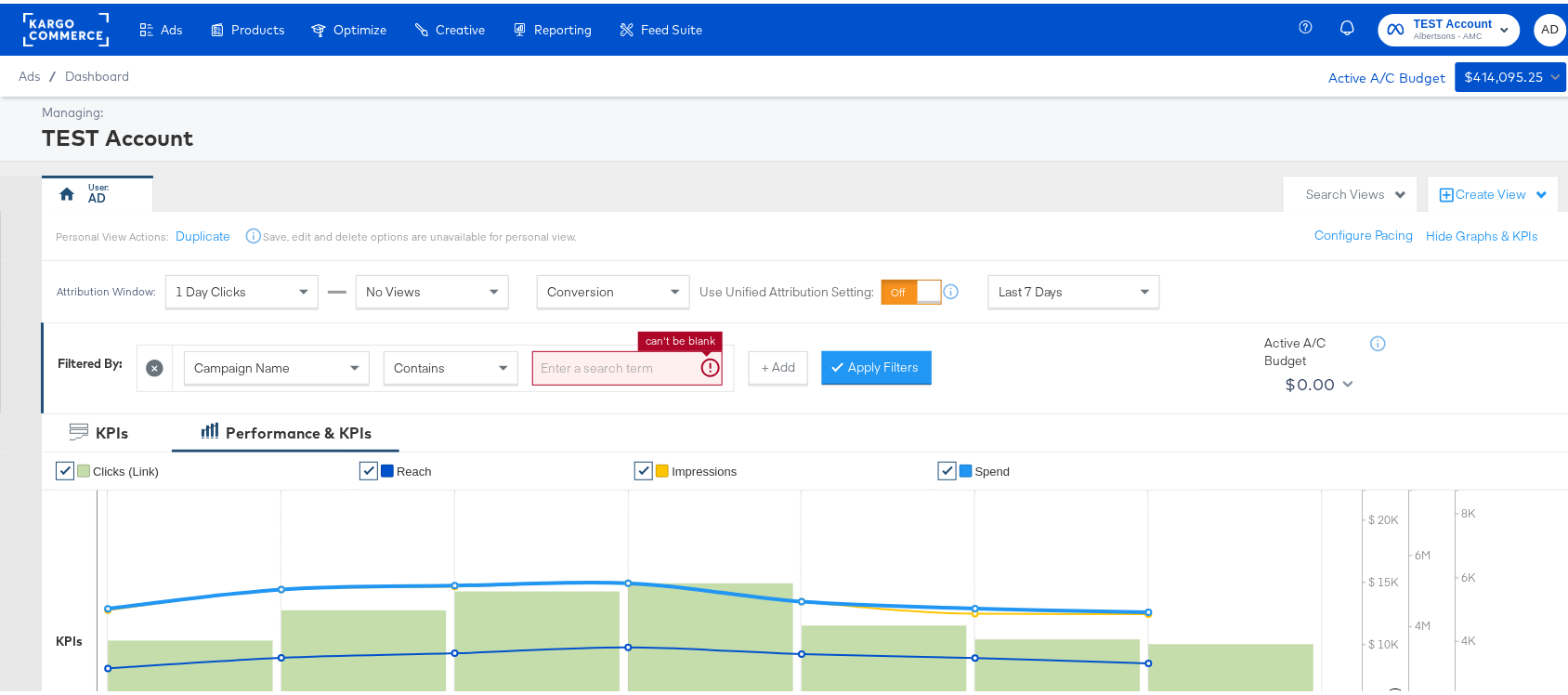 click at bounding box center [627, 364] 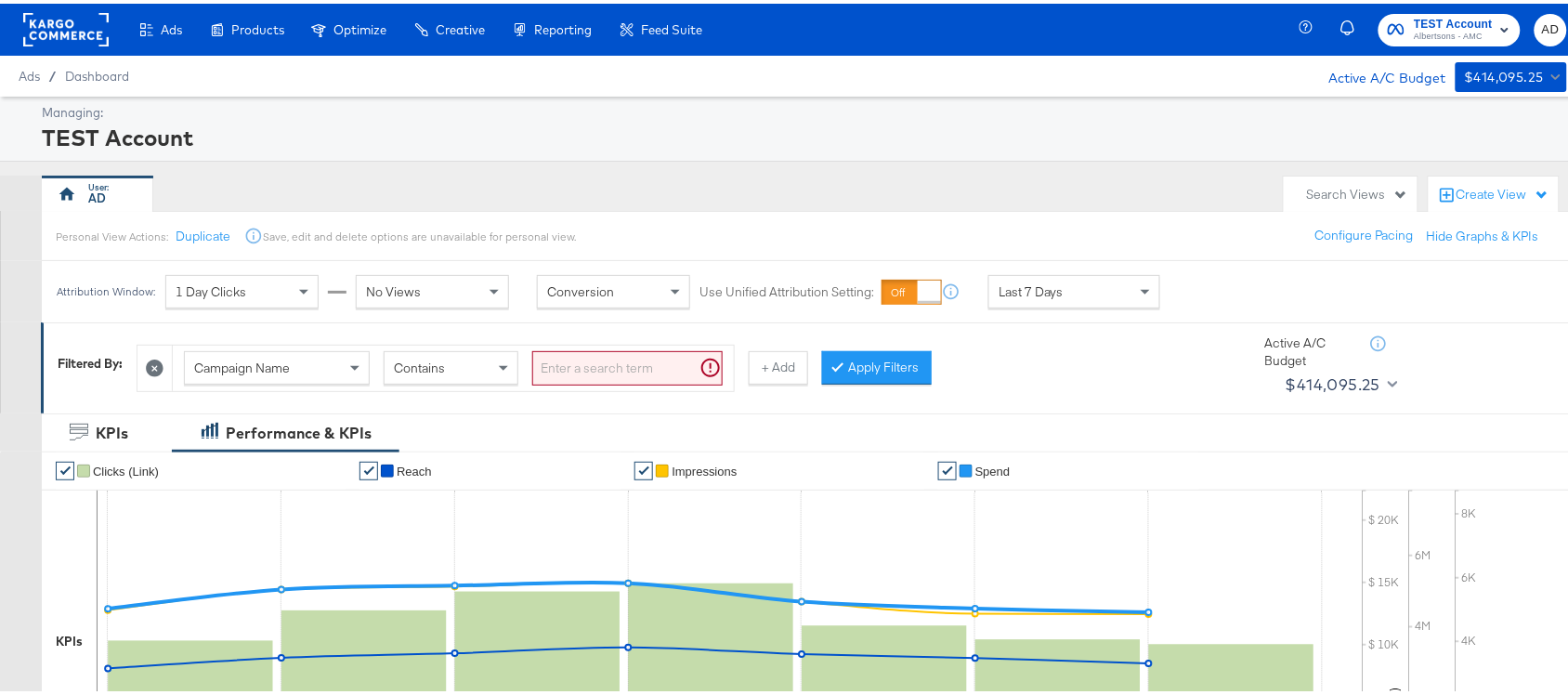 click on "Campaign Name Contains + Add   Apply Filters" at bounding box center (684, 360) 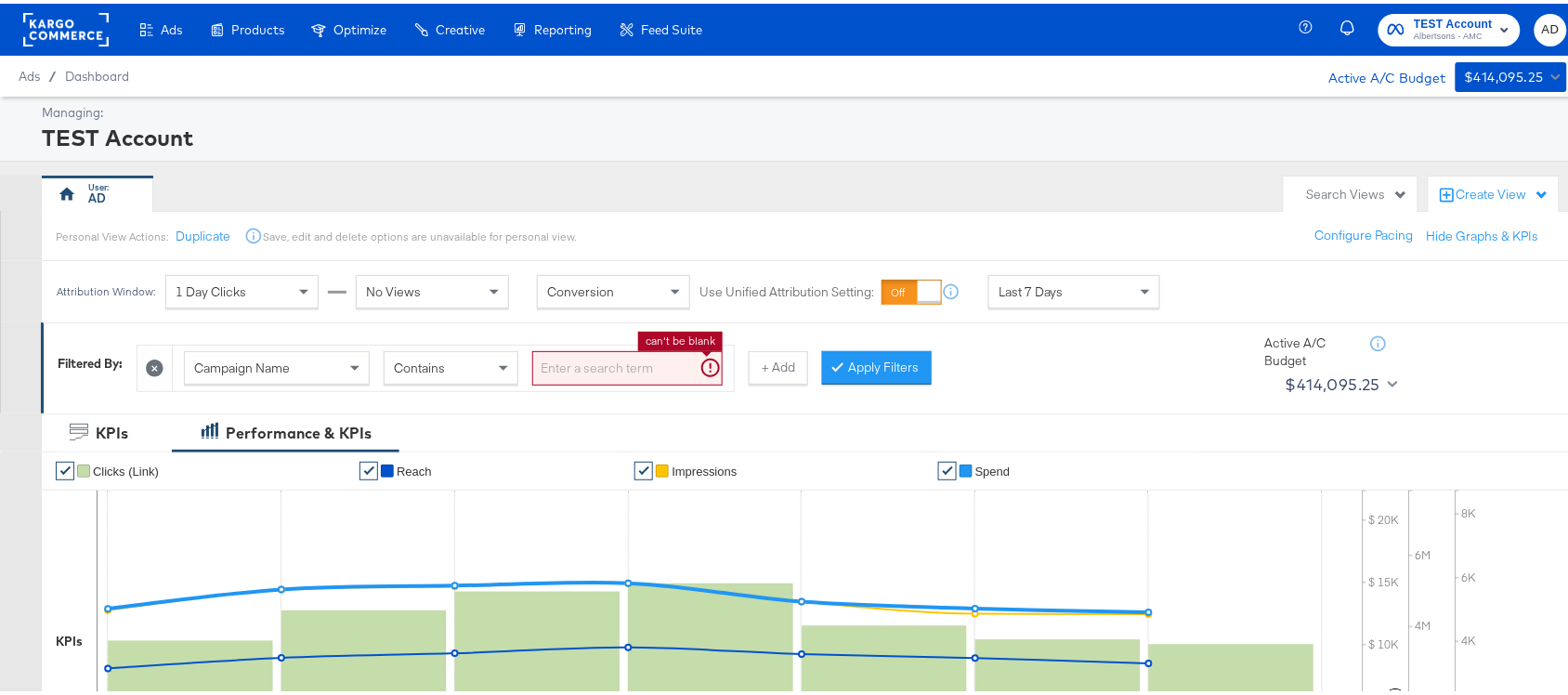 click at bounding box center (627, 364) 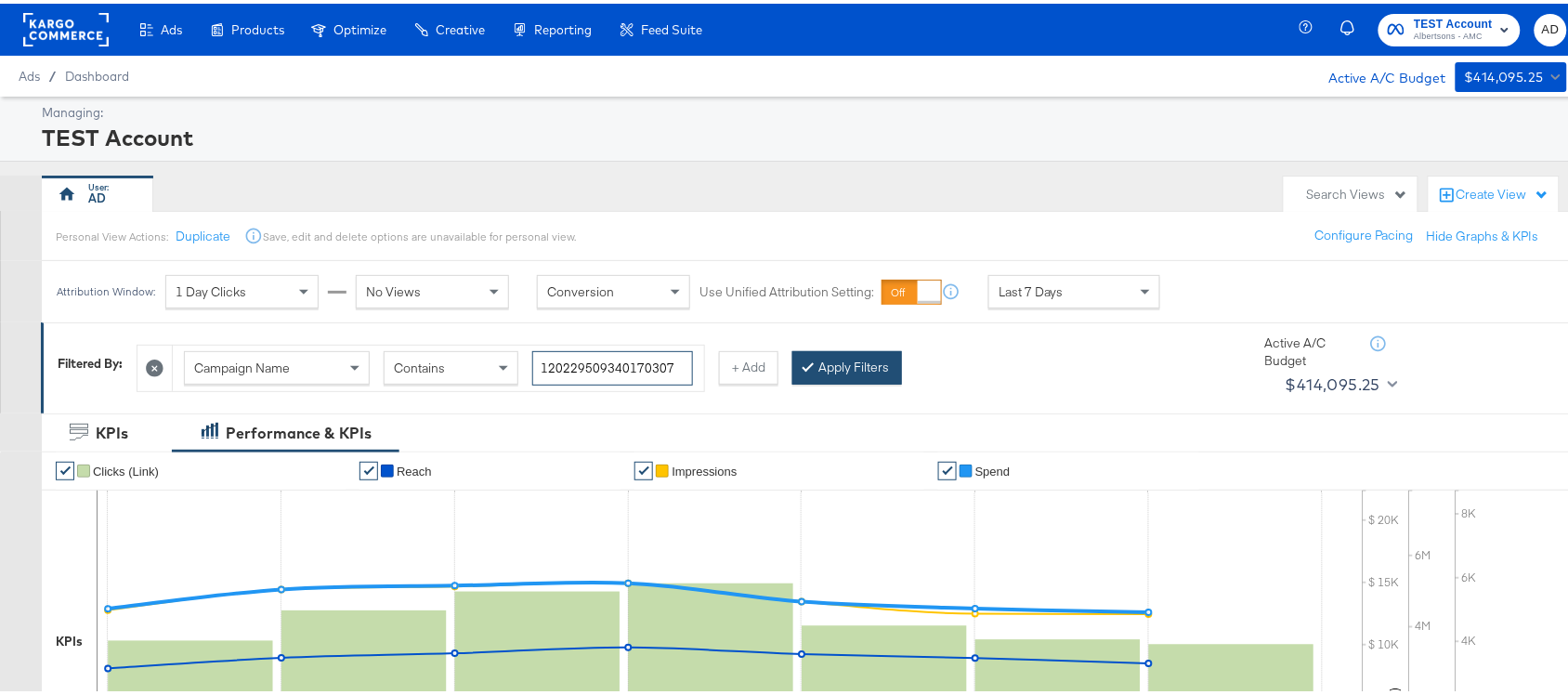 type on "120229509340170307" 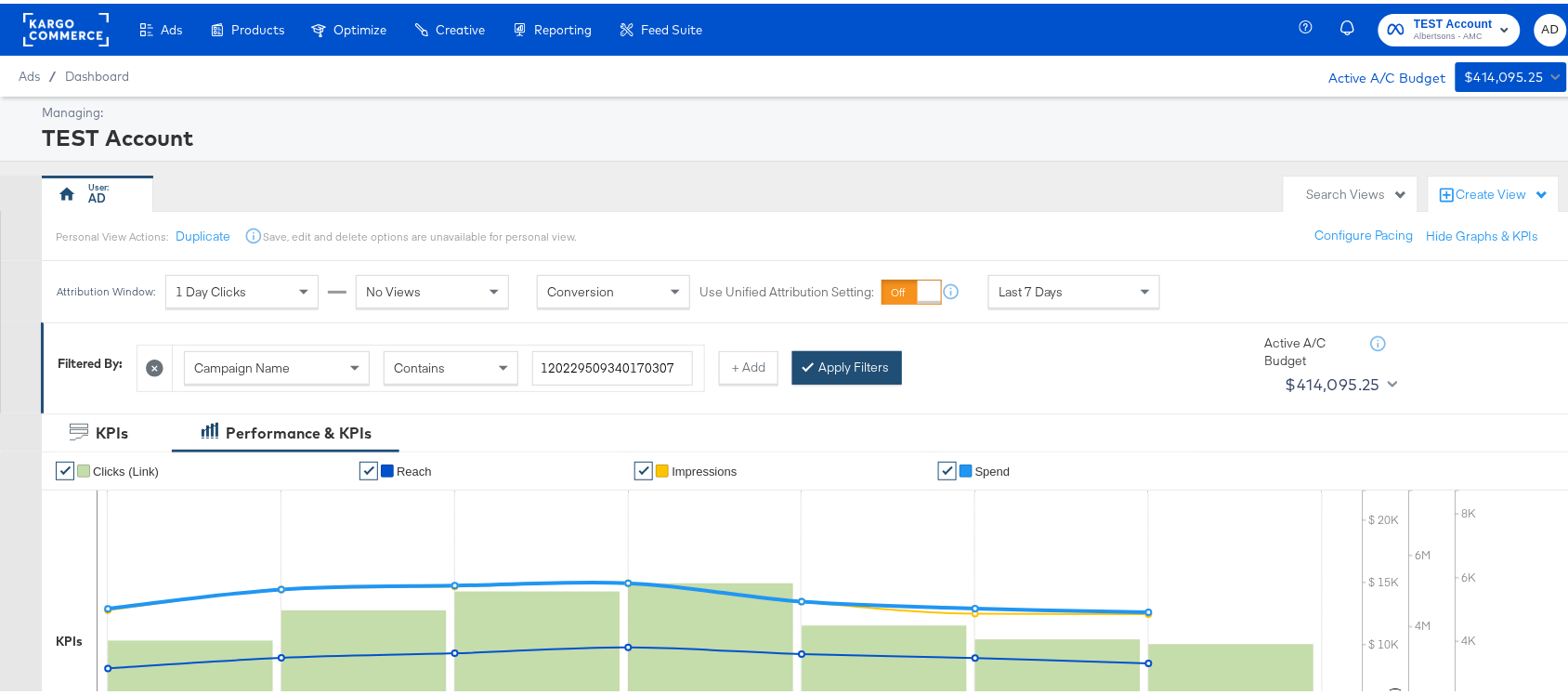 click on "Apply Filters" at bounding box center [847, 364] 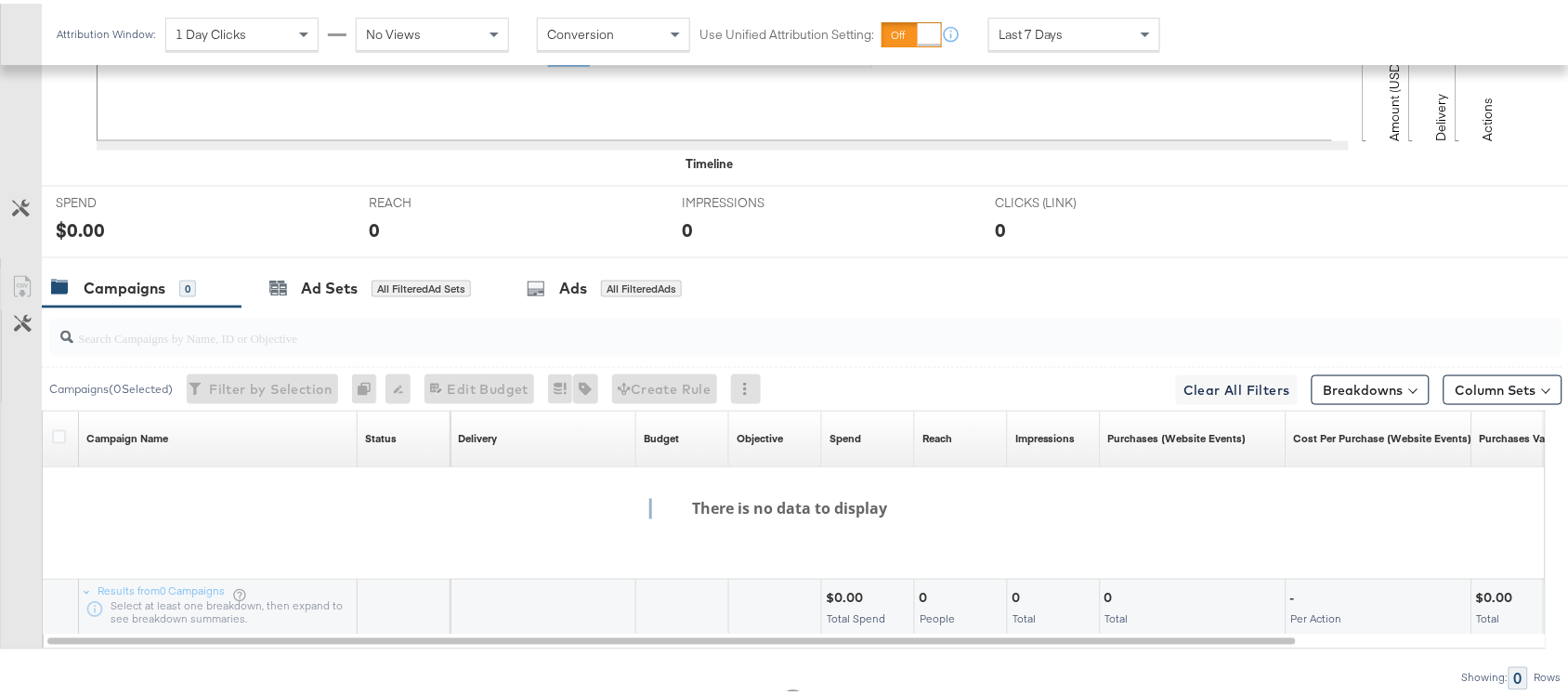scroll, scrollTop: 703, scrollLeft: 0, axis: vertical 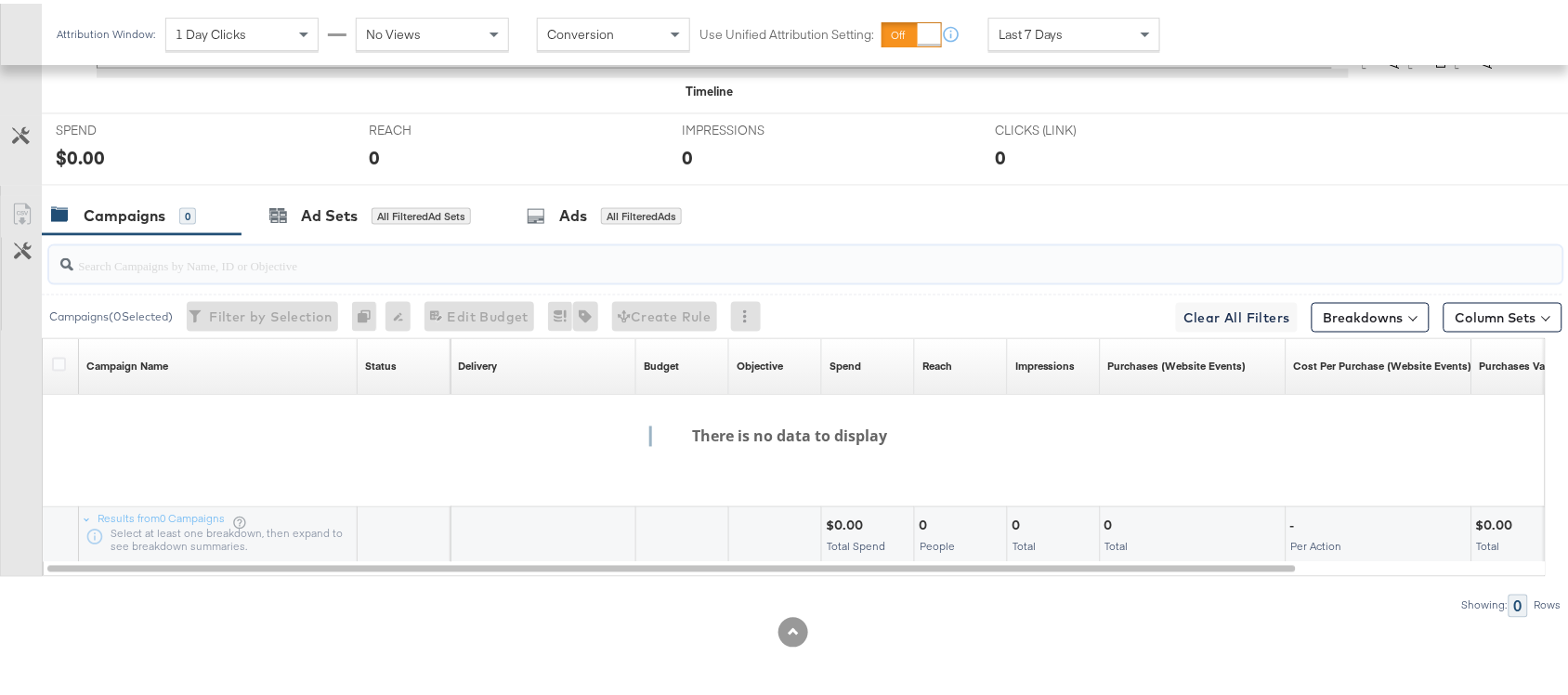 click at bounding box center (749, 254) 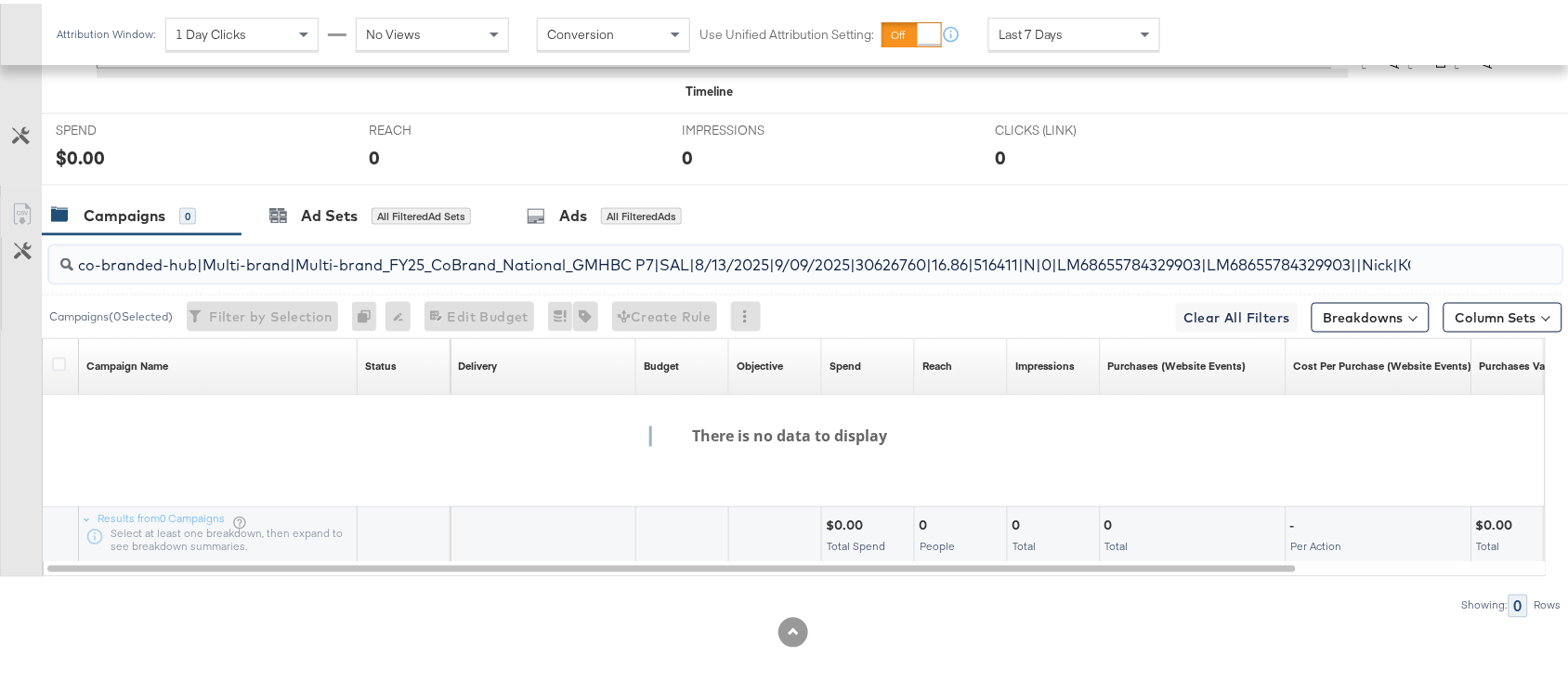 scroll, scrollTop: 0, scrollLeft: 17, axis: horizontal 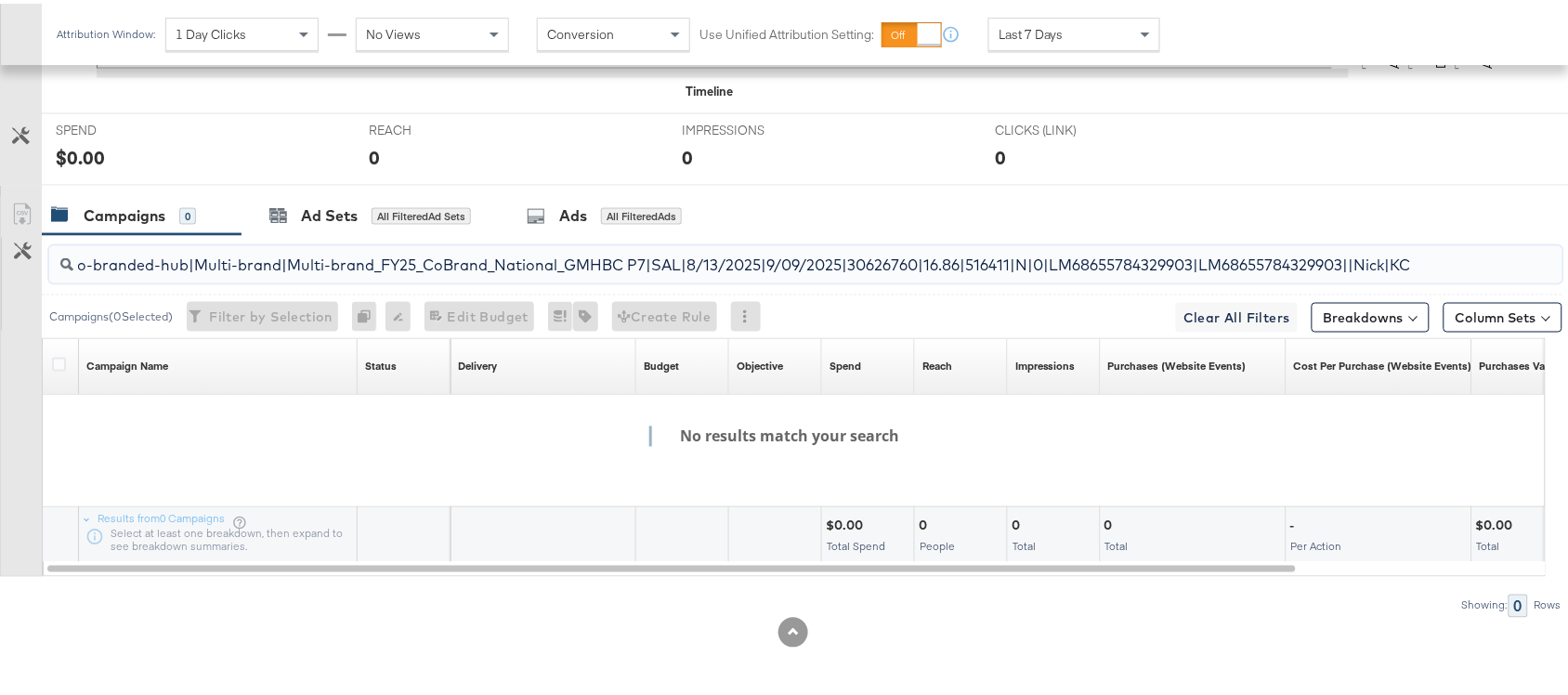 type on "co-branded-hub|Multi-brand|Multi-brand_FY25_CoBrand_National_GMHBC P7|SAL|8/13/2025|9/09/2025|30626760|16.86|516411|N|0|LM68655784329903|LM68655784329903||Nick|KC" 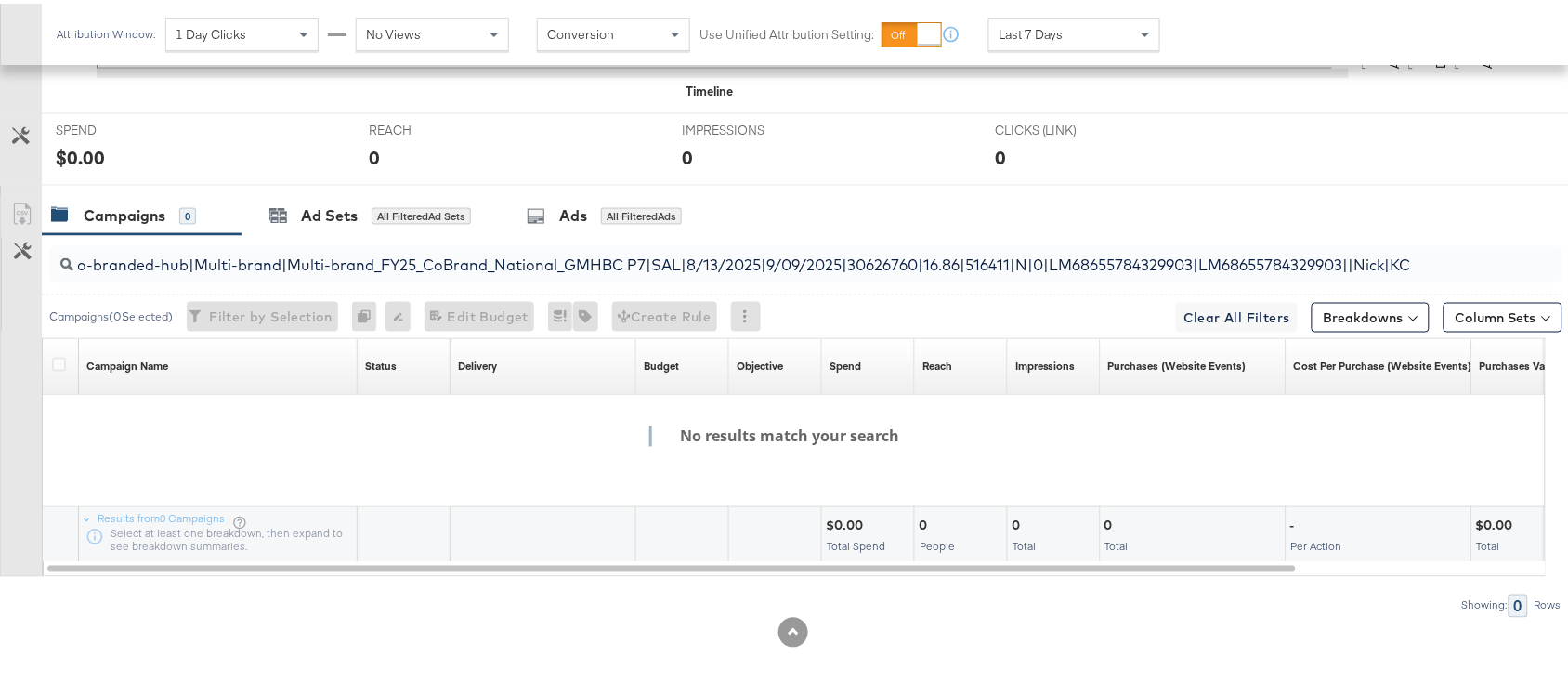 scroll, scrollTop: 0, scrollLeft: 0, axis: both 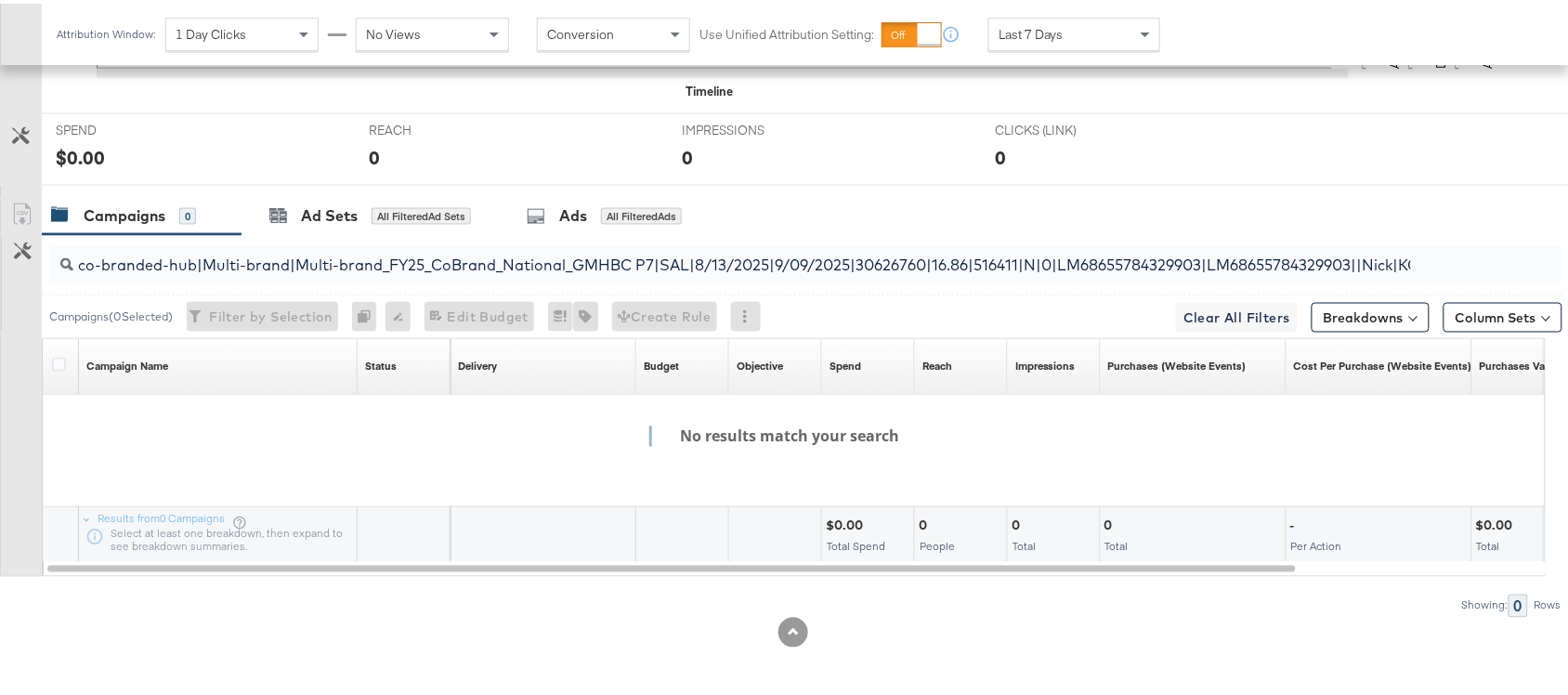 click on "Campaigns 0" at bounding box center (141, 212) 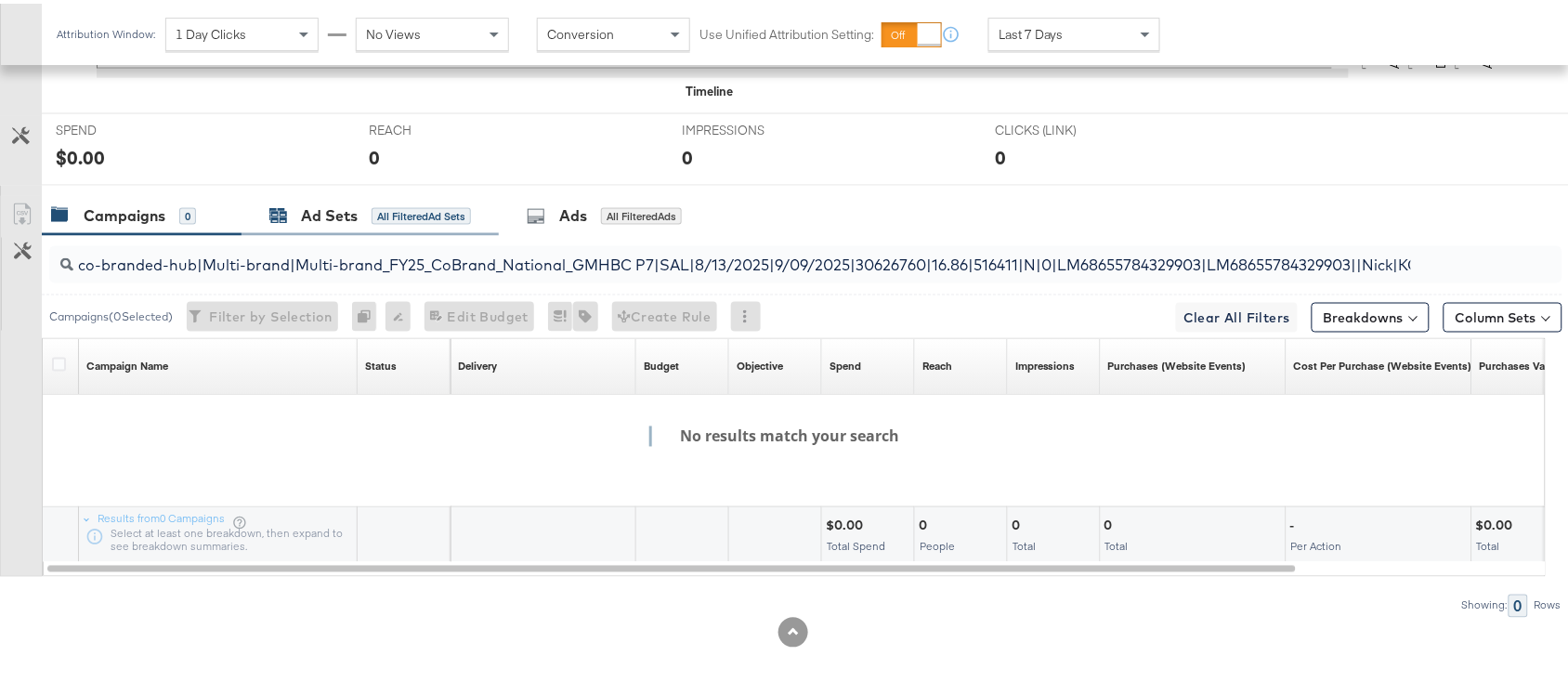 click on "Ad Sets" at bounding box center (329, 212) 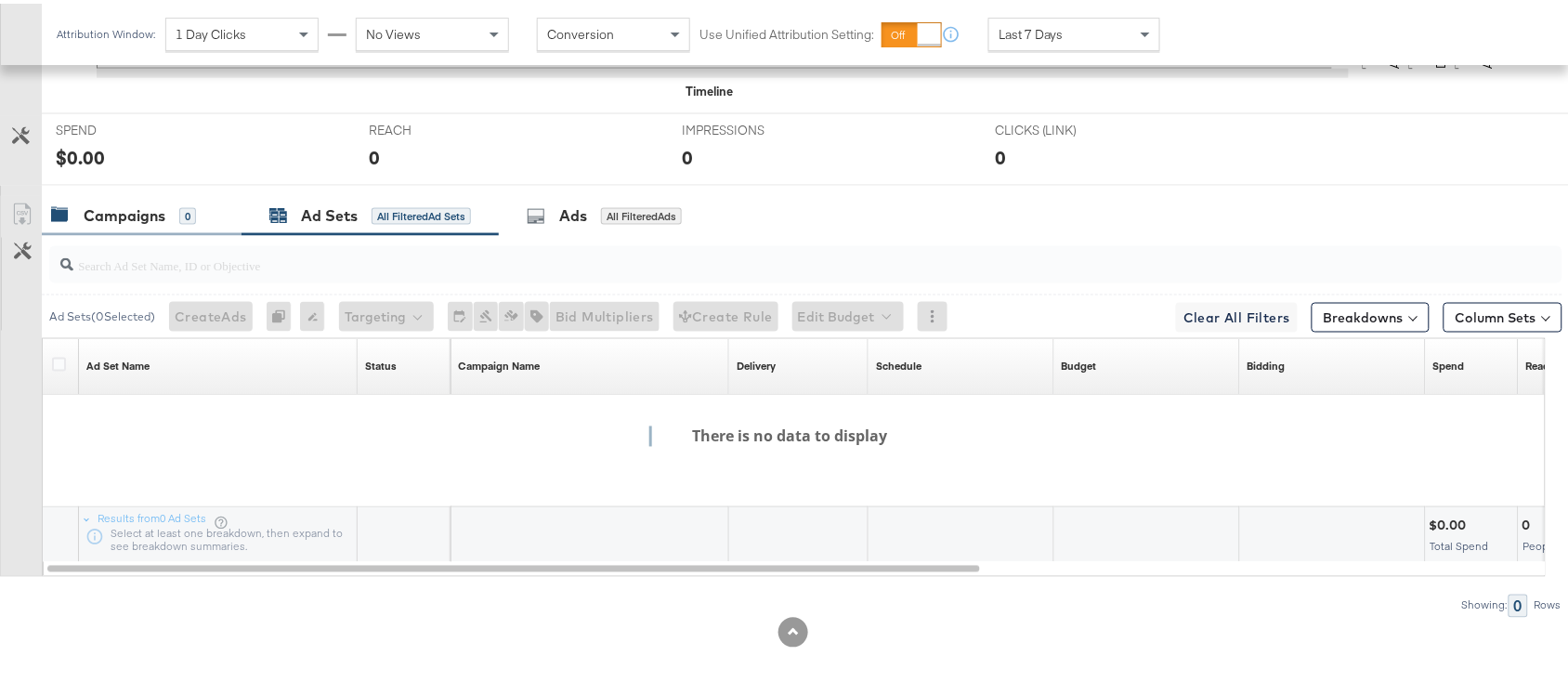 click on "Campaigns" at bounding box center (124, 212) 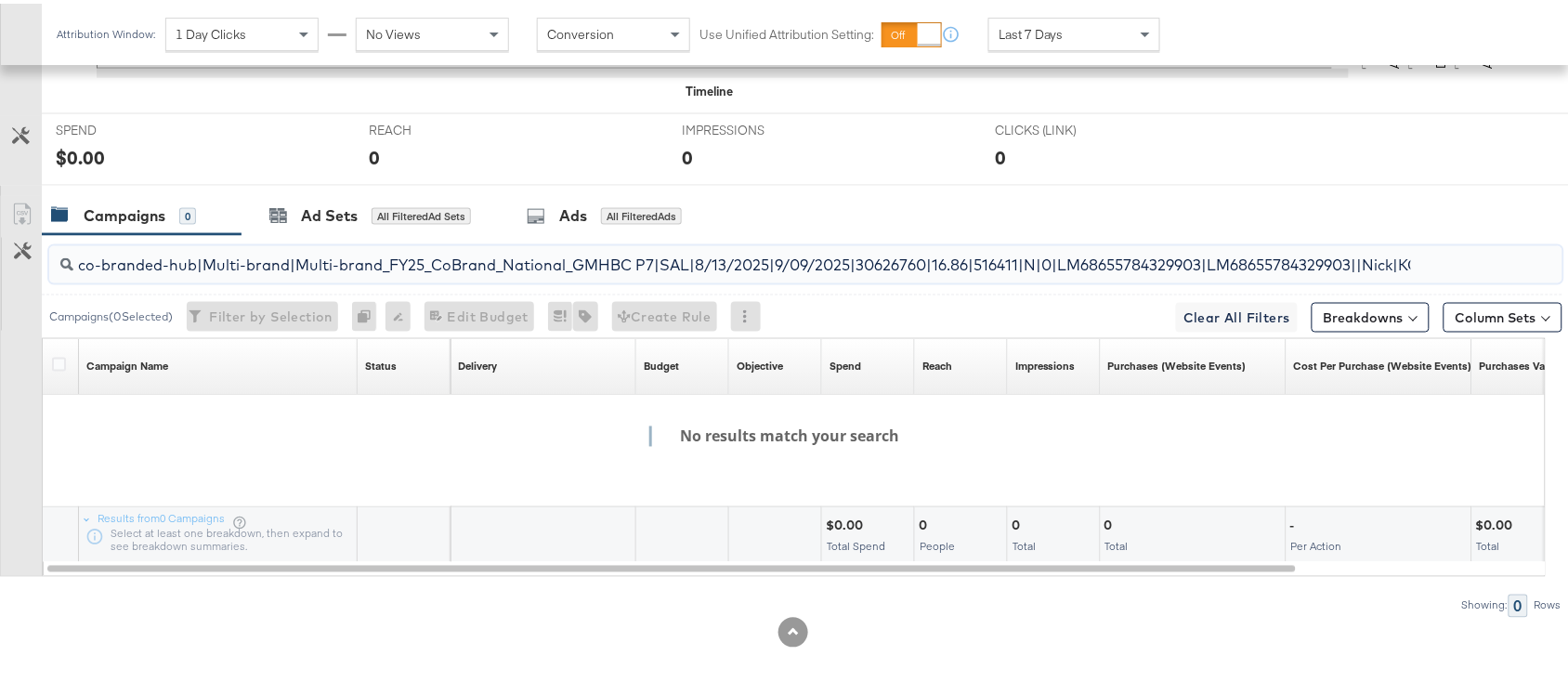 click on "co-branded-hub|Multi-brand|Multi-brand_FY25_CoBrand_National_GMHBC P7|SAL|8/13/2025|9/09/2025|30626760|16.86|516411|N|0|LM68655784329903|LM68655784329903||Nick|KC" at bounding box center [749, 254] 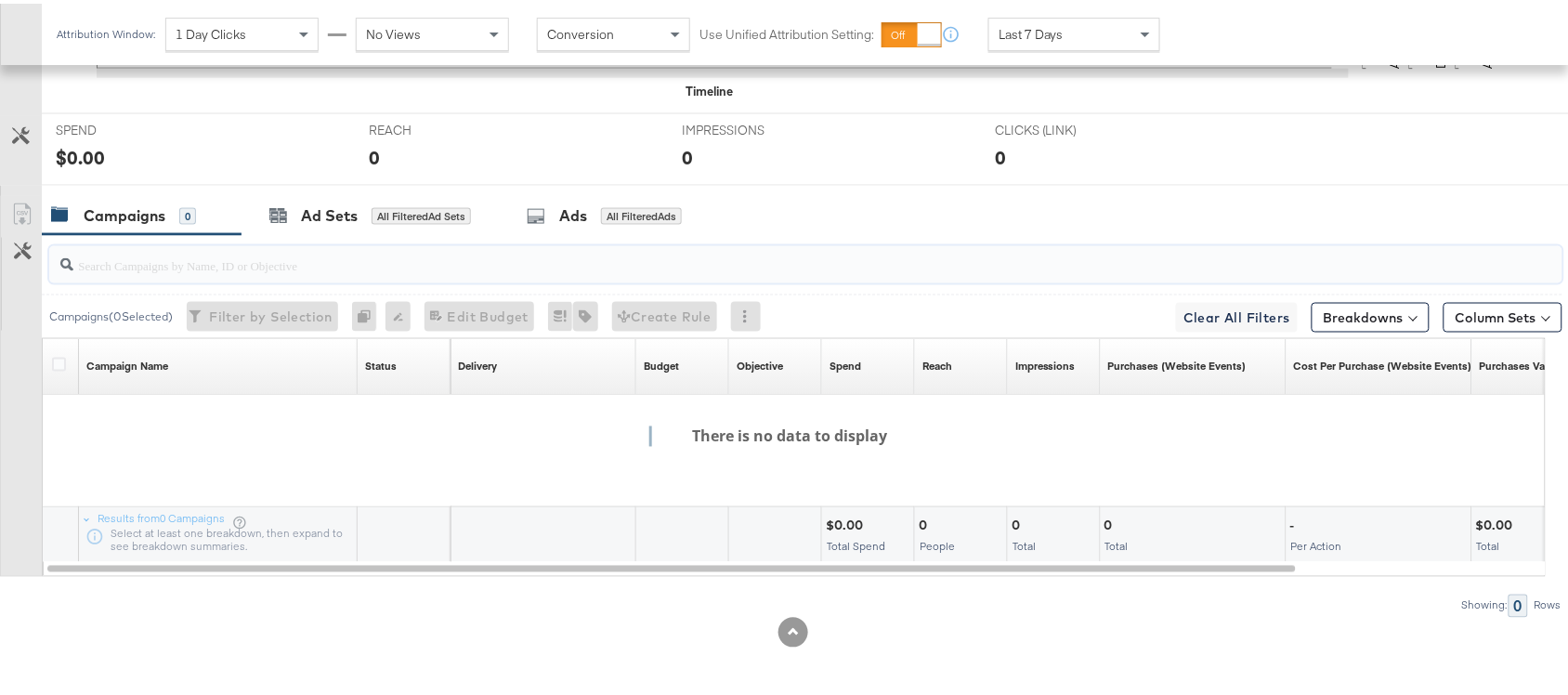type 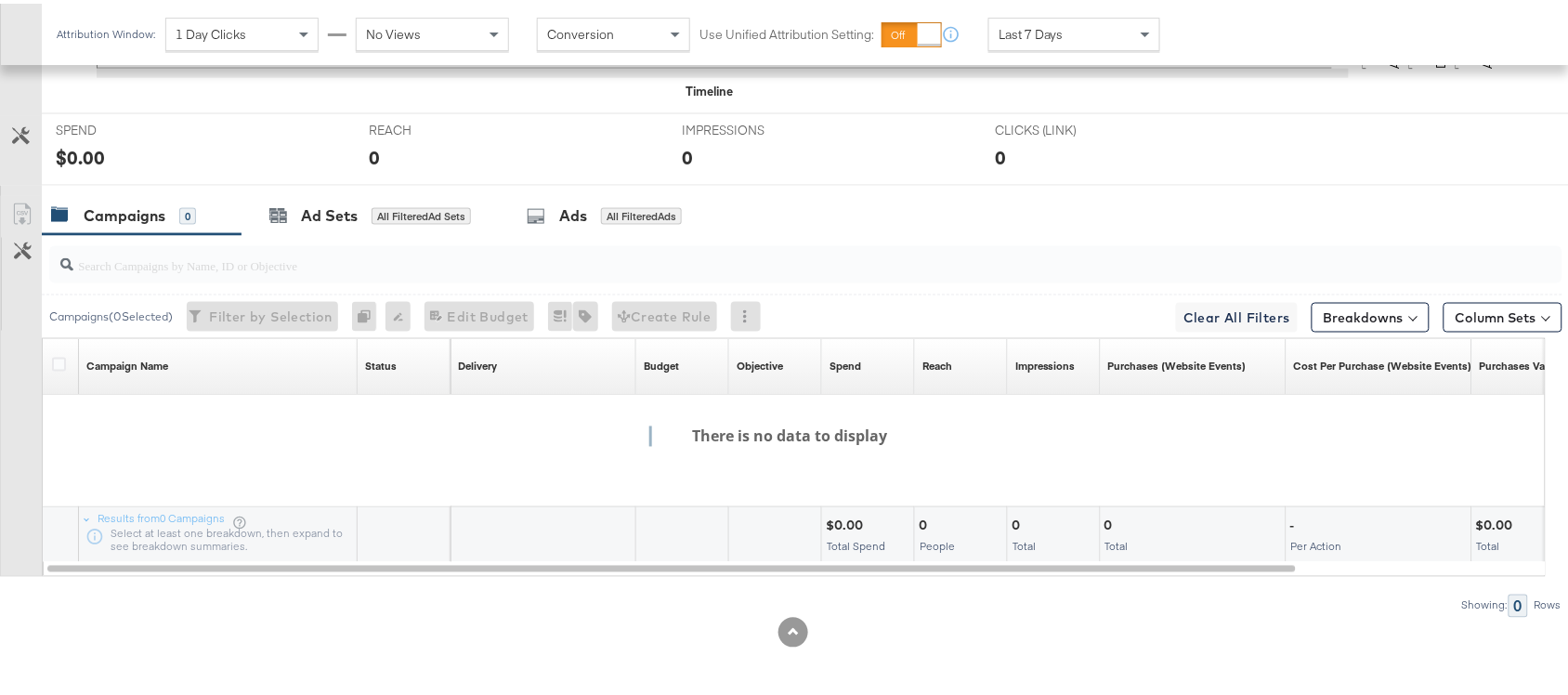 click at bounding box center [792, 190] 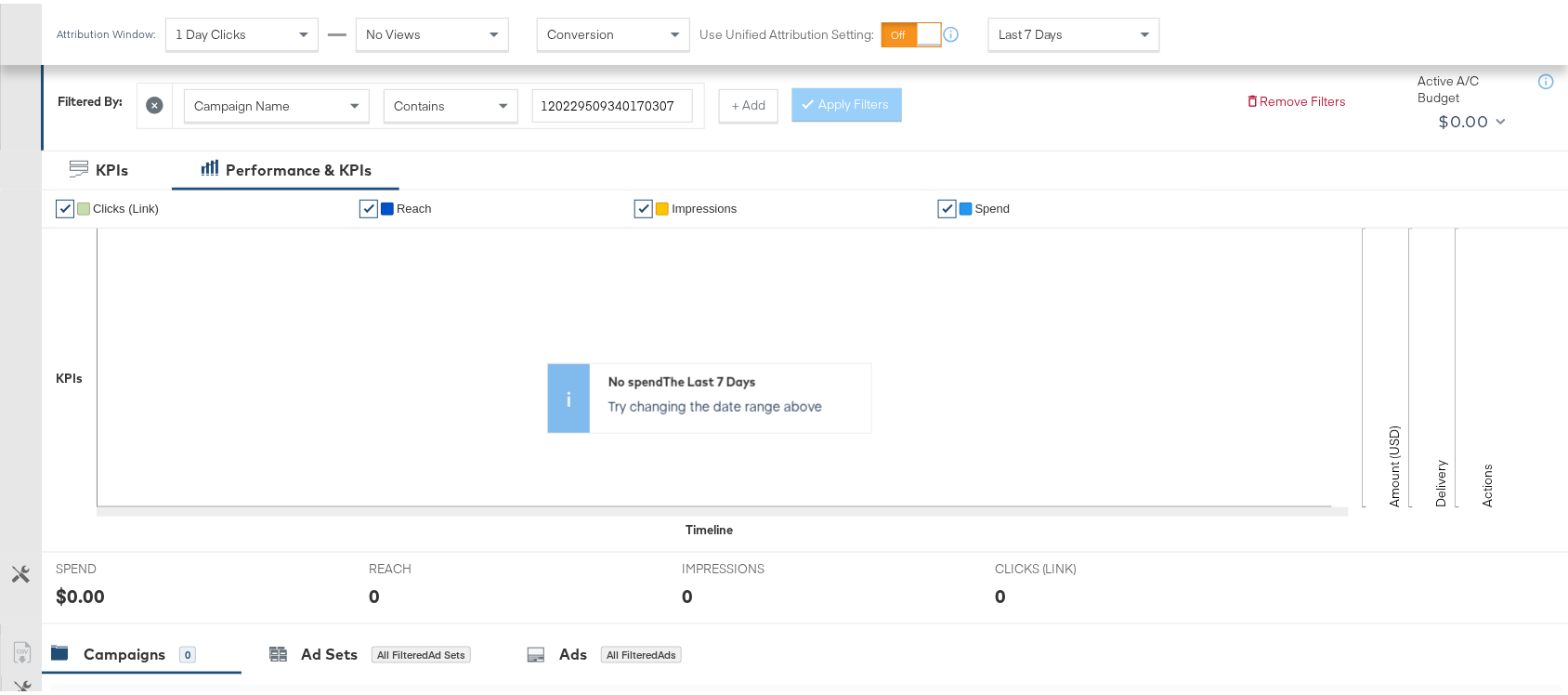 scroll, scrollTop: 0, scrollLeft: 0, axis: both 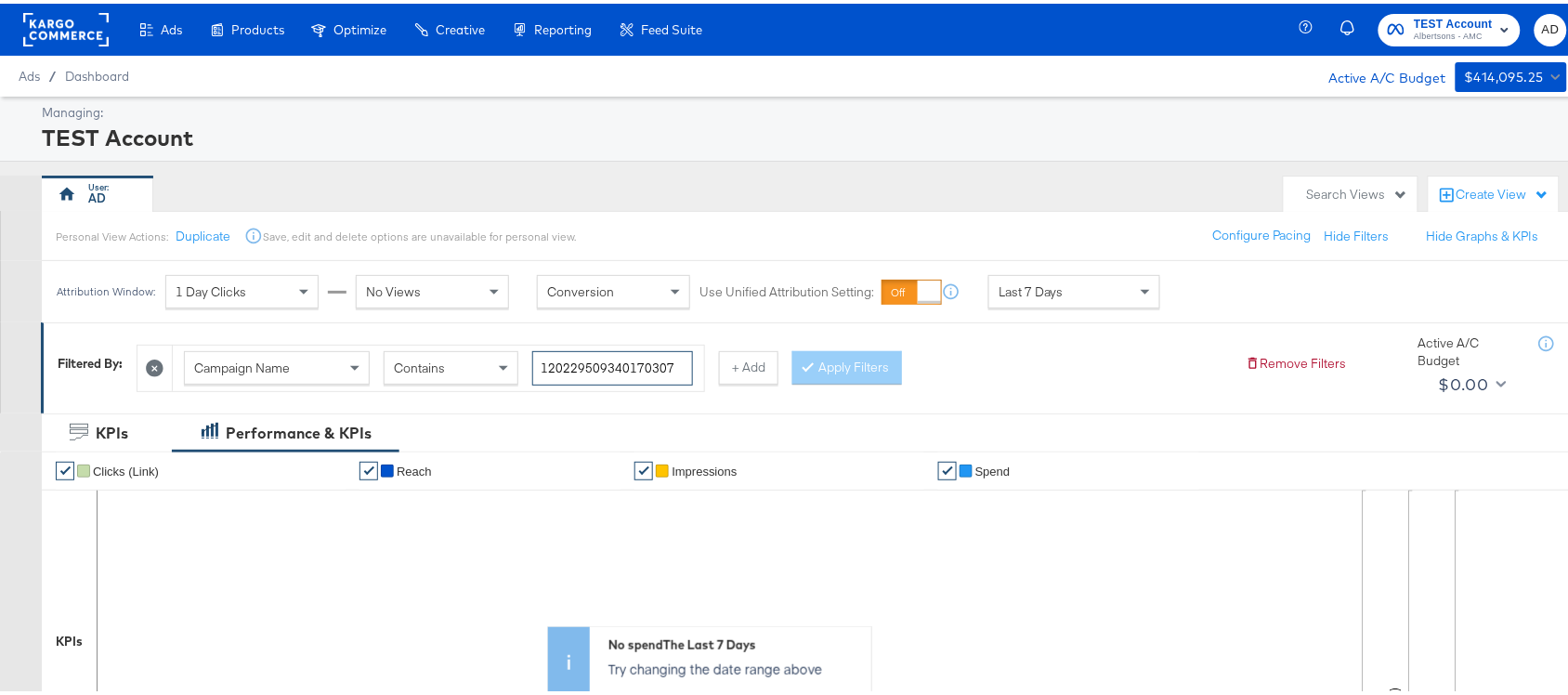 click on "120229509340170307" at bounding box center [612, 364] 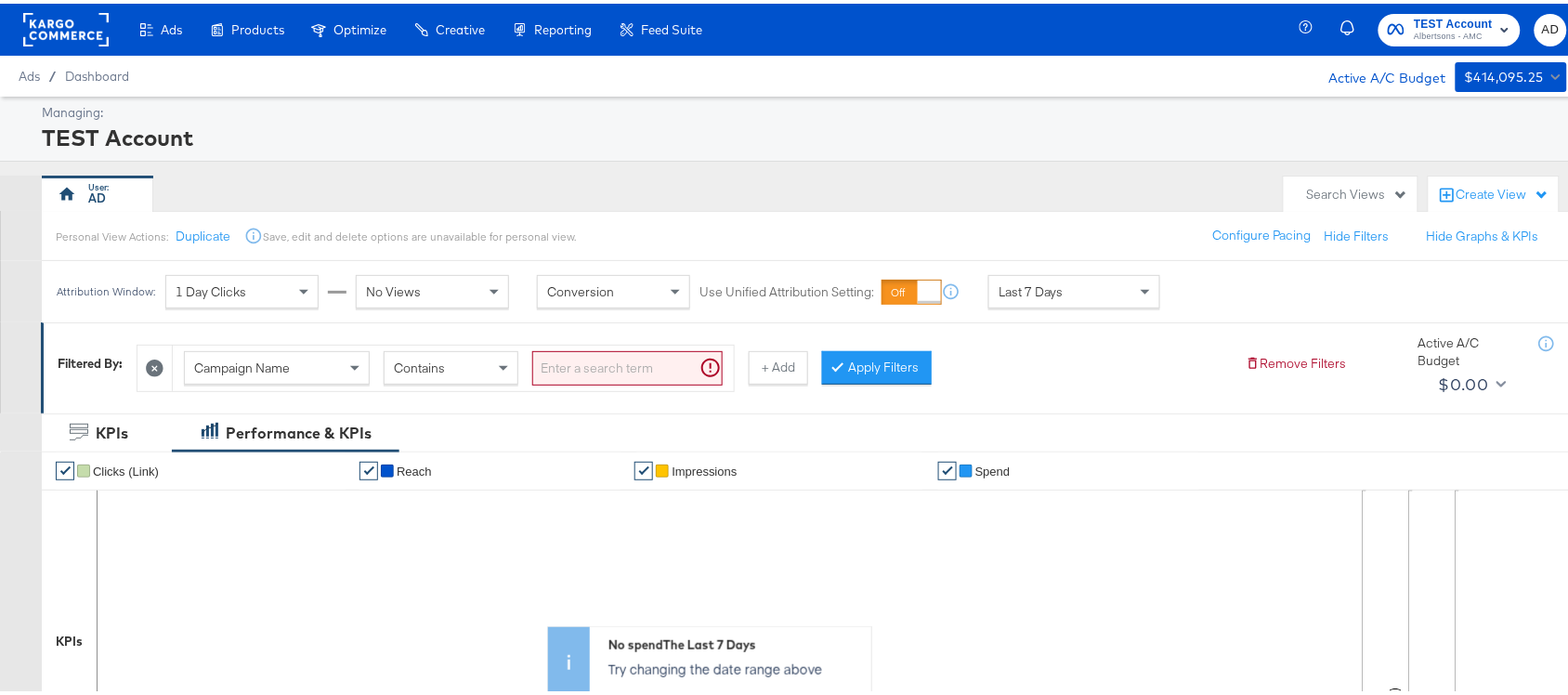 click on "✔ Impressions" at bounding box center (778, 467) 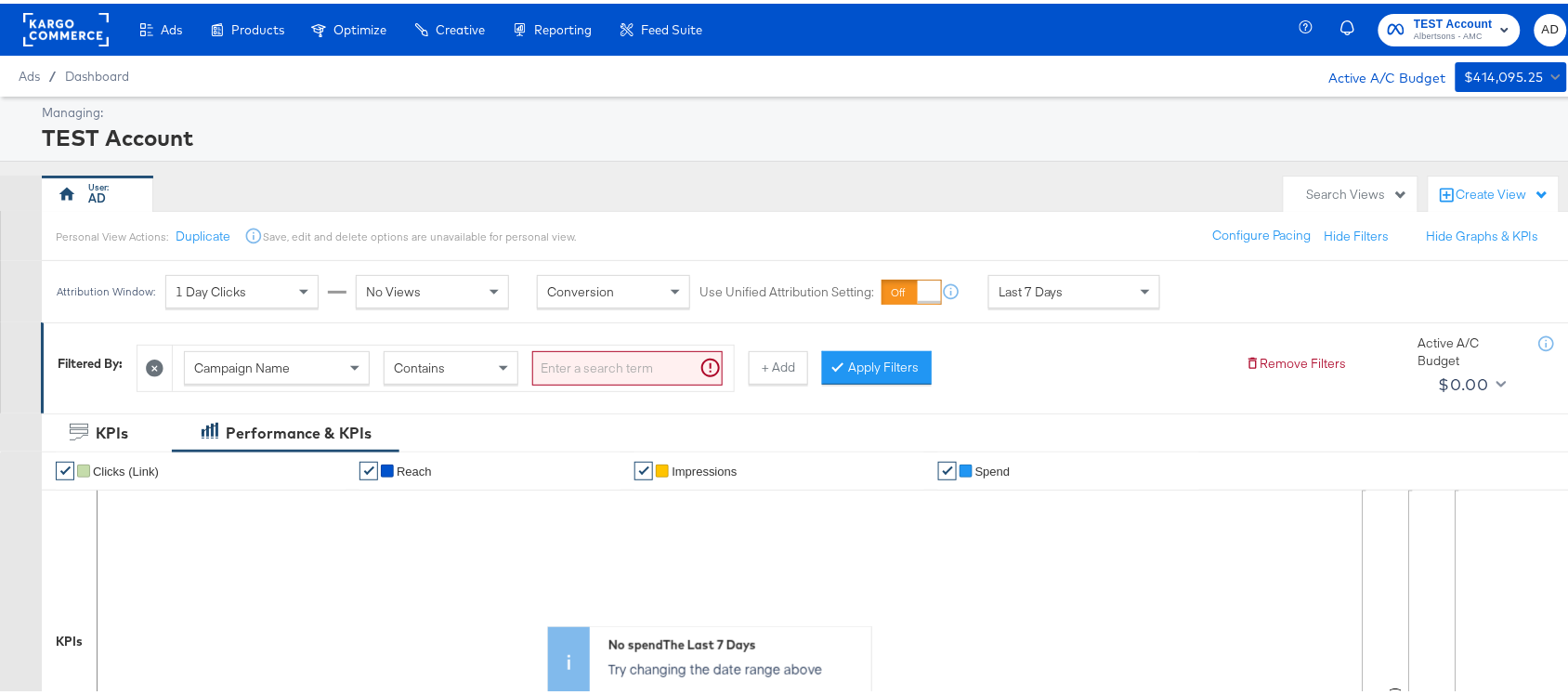 click at bounding box center [627, 364] 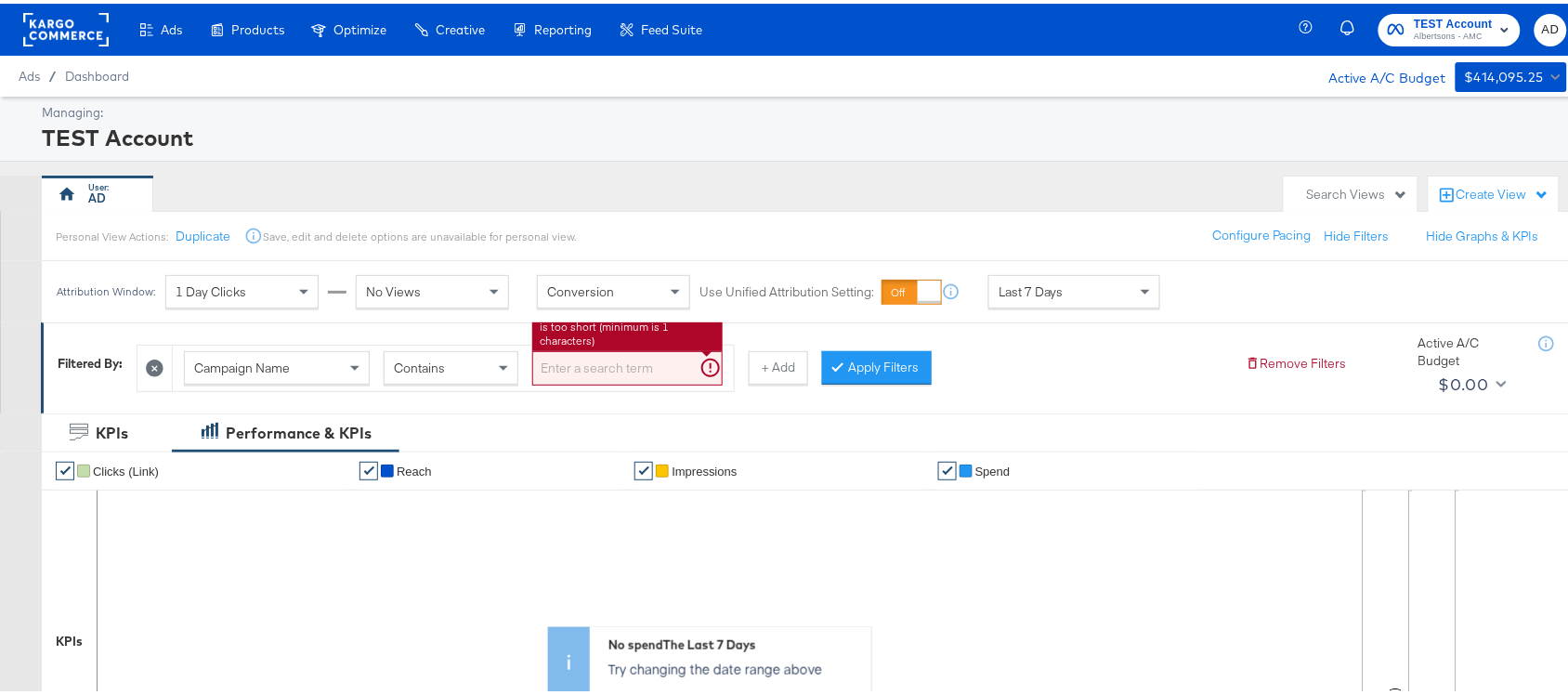 paste on "120229509340170307" 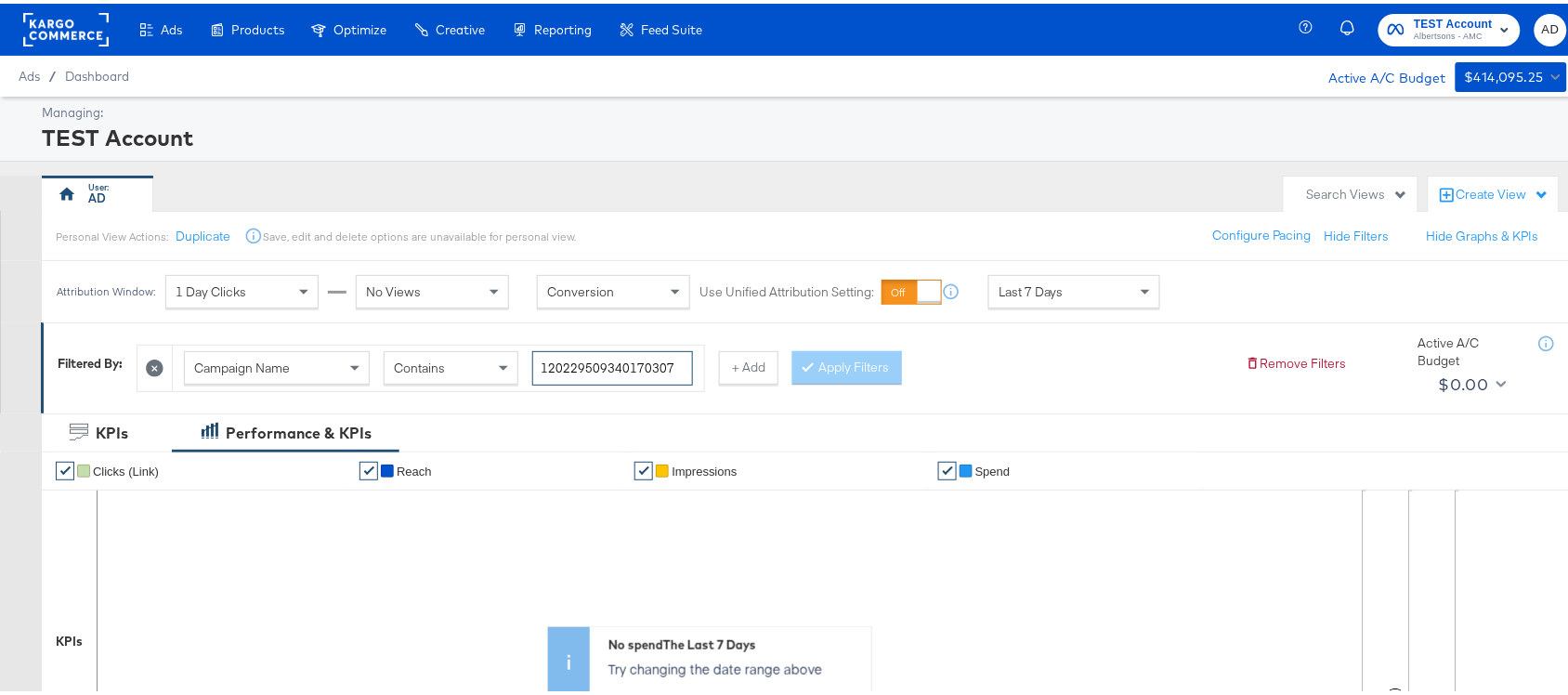 click on "120229509340170307" at bounding box center [612, 364] 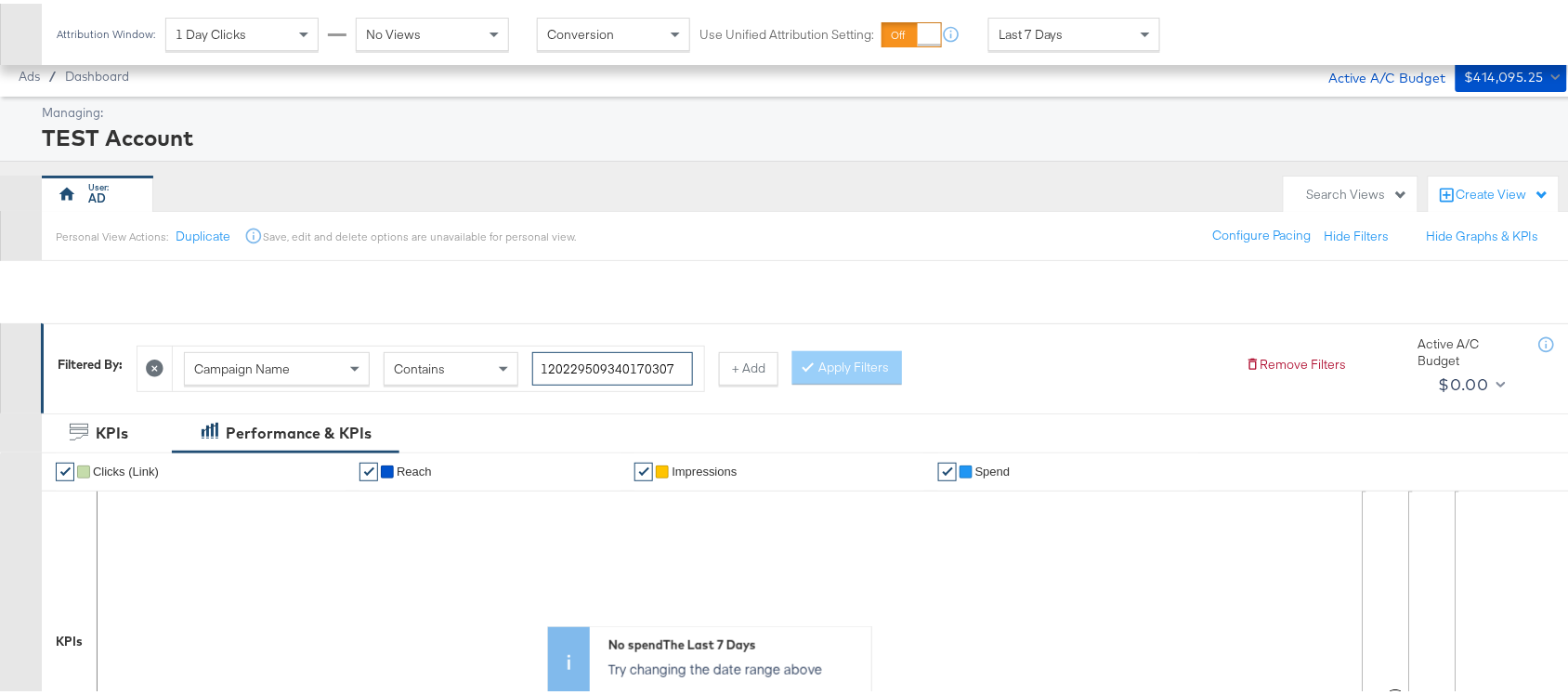 scroll, scrollTop: 703, scrollLeft: 0, axis: vertical 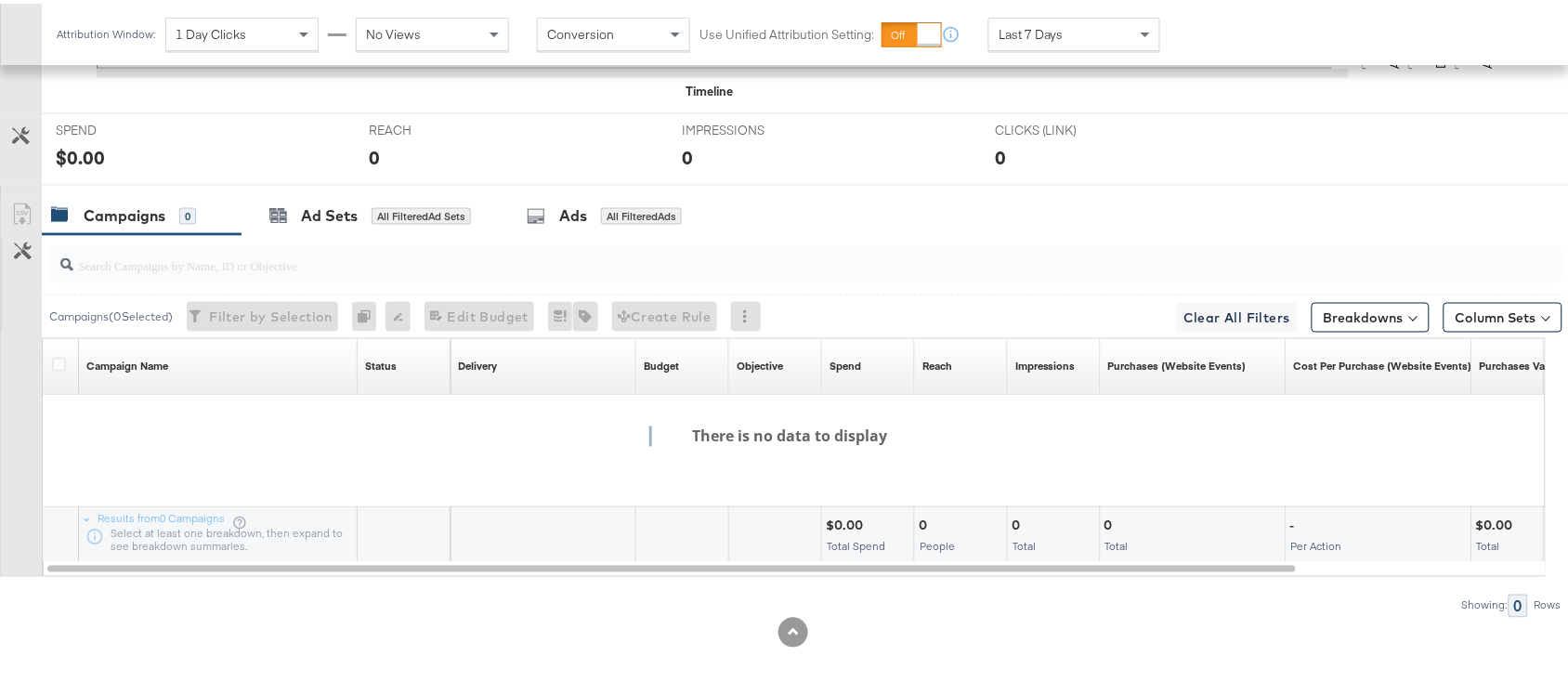 type on "120229509340170307" 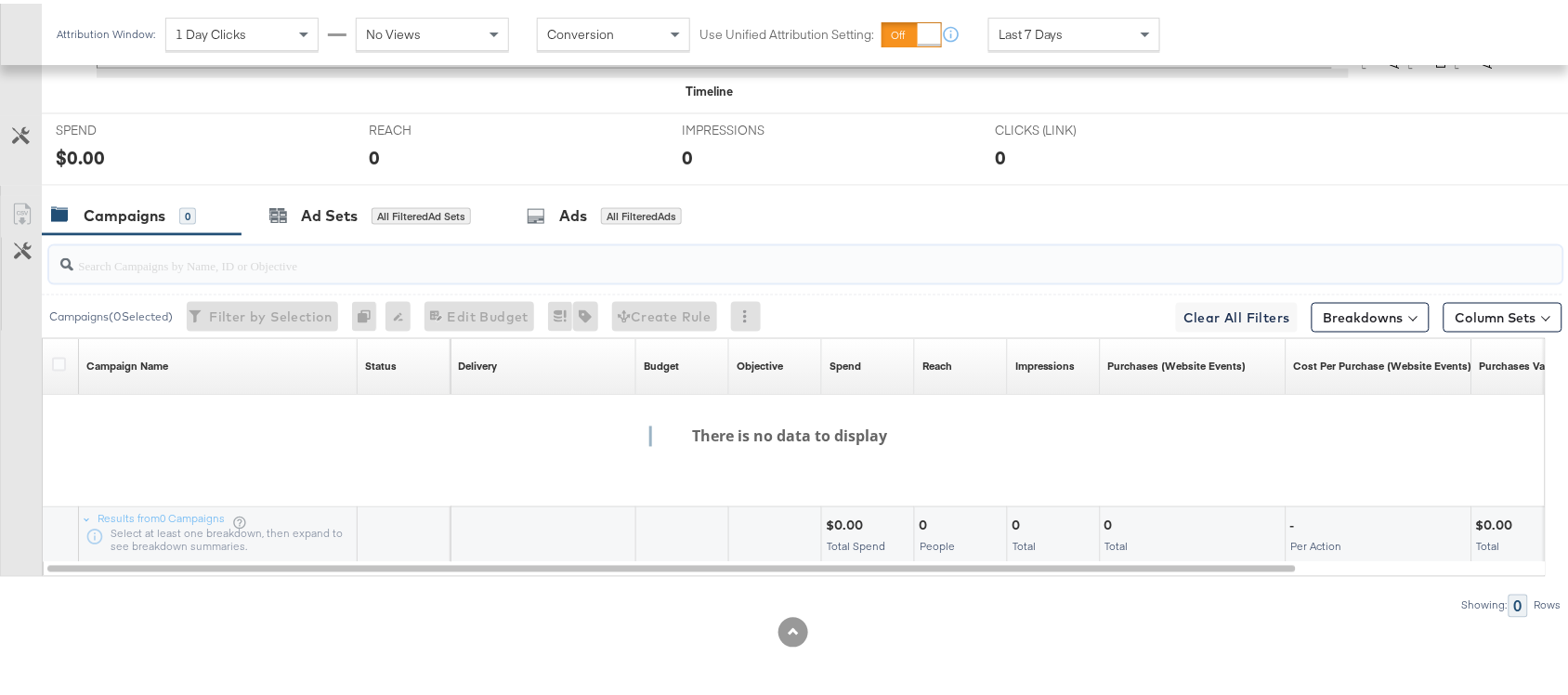 click at bounding box center [749, 254] 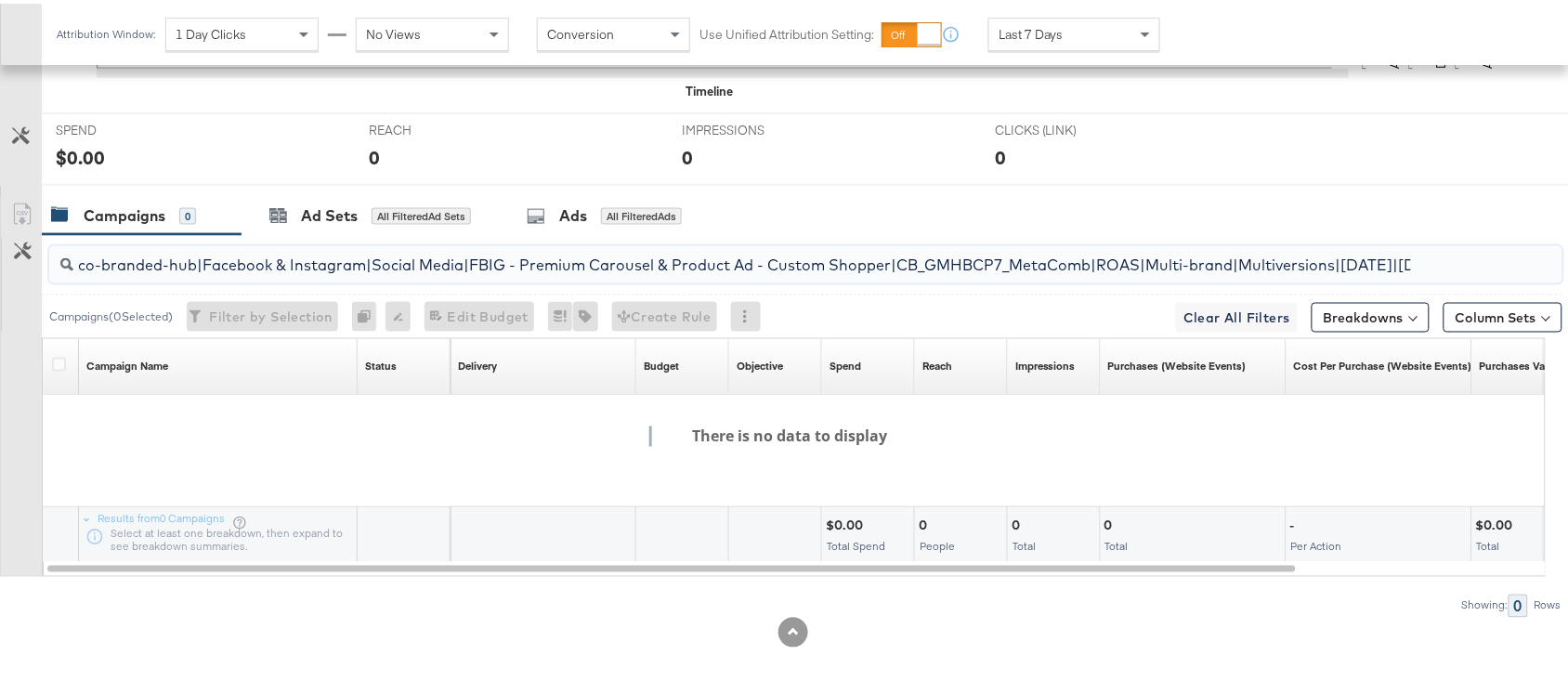 scroll, scrollTop: 0, scrollLeft: 559, axis: horizontal 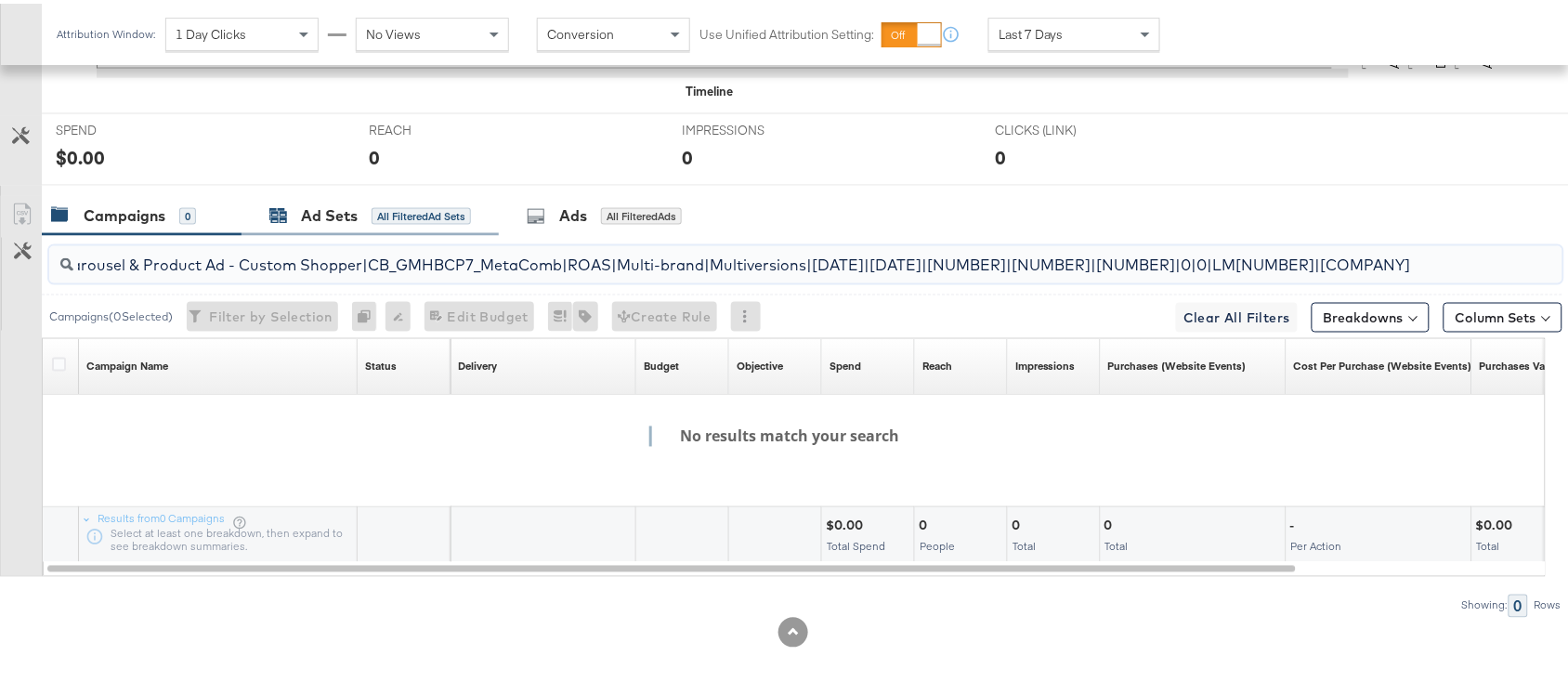 type on "co-branded-hub|Facebook & Instagram|Social Media|FBIG - Premium Carousel & Product Ad - Custom Shopper|CB_GMHBCP7_MetaComb|ROAS|Multi-brand|Multiversions|8/13/2025|9/09/2025|2800000|14|40000|0|0|LM68655784329903.021|ALBERTSONS" 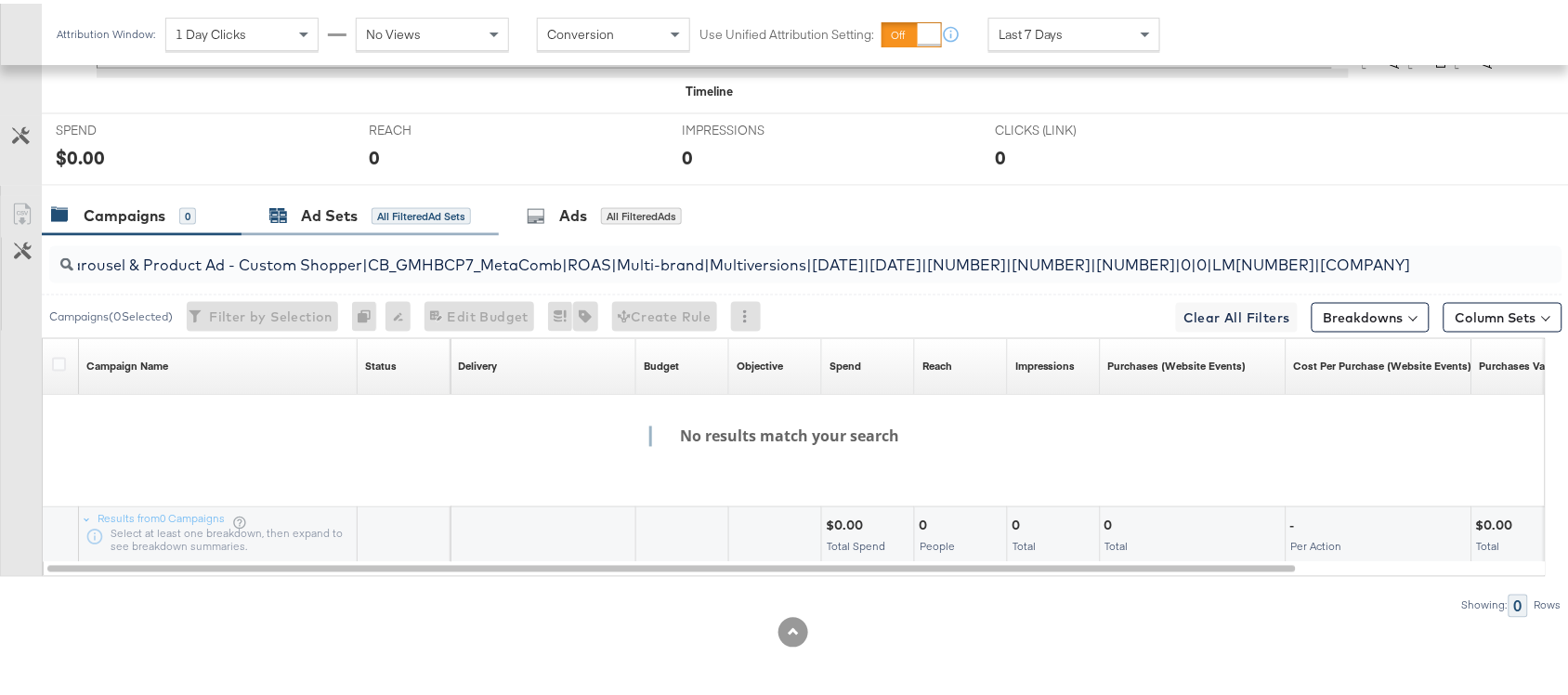scroll, scrollTop: 0, scrollLeft: 0, axis: both 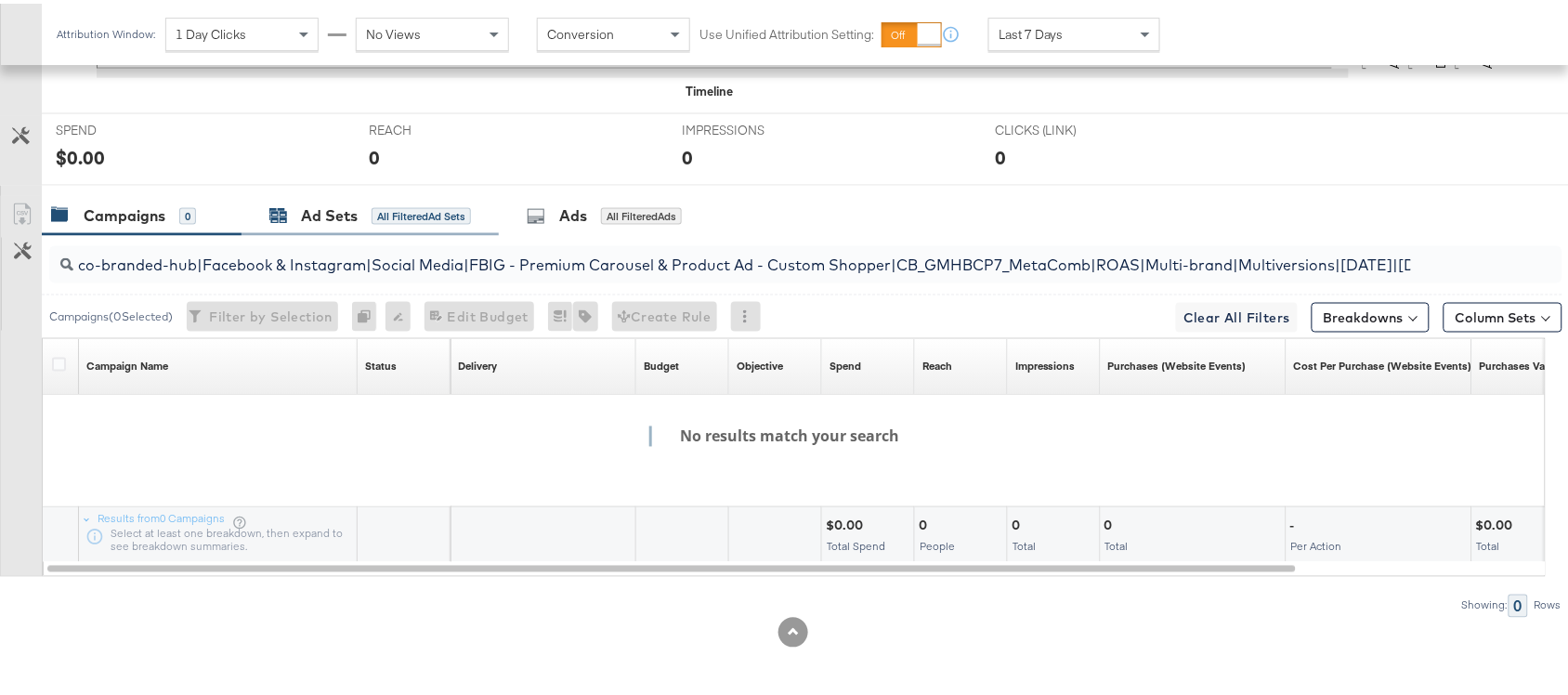 click on "Ad Sets" at bounding box center [329, 212] 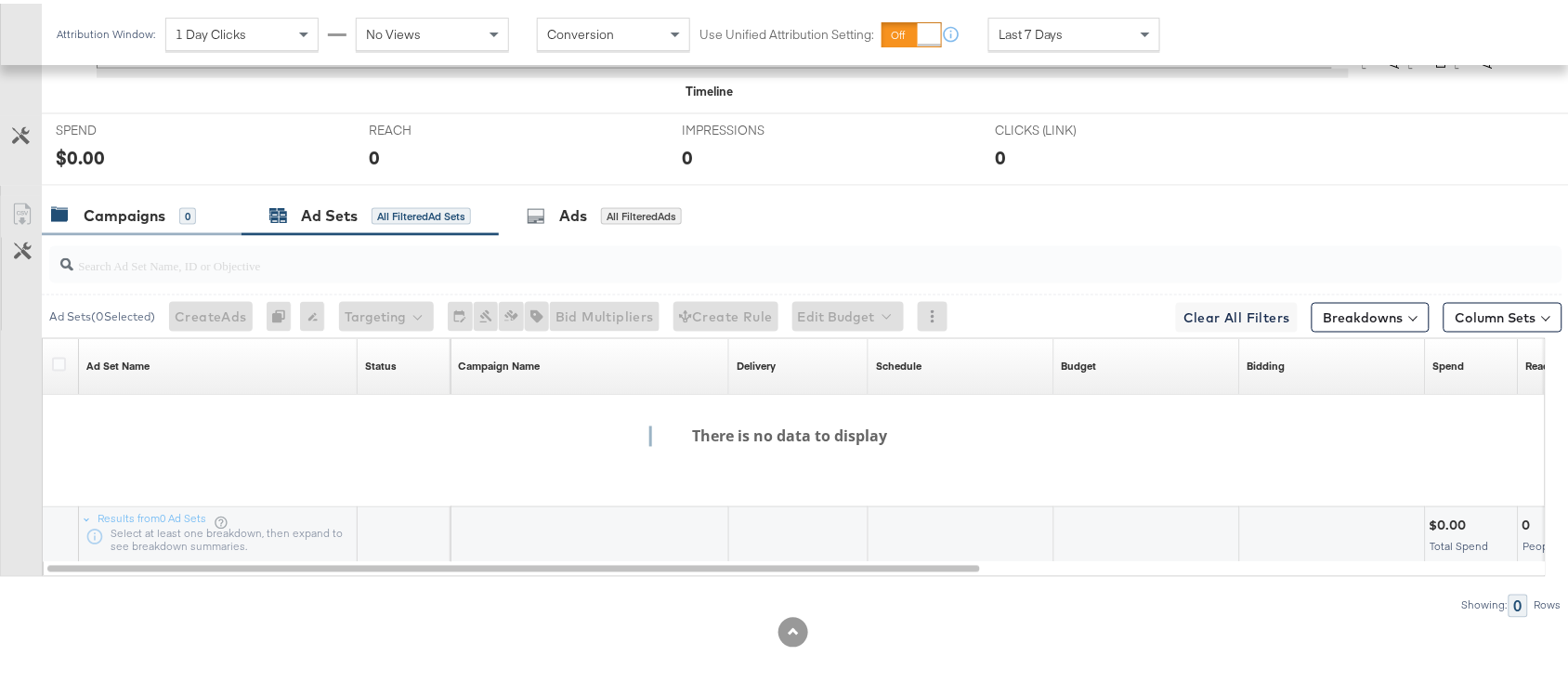 click on "Campaigns" at bounding box center (124, 212) 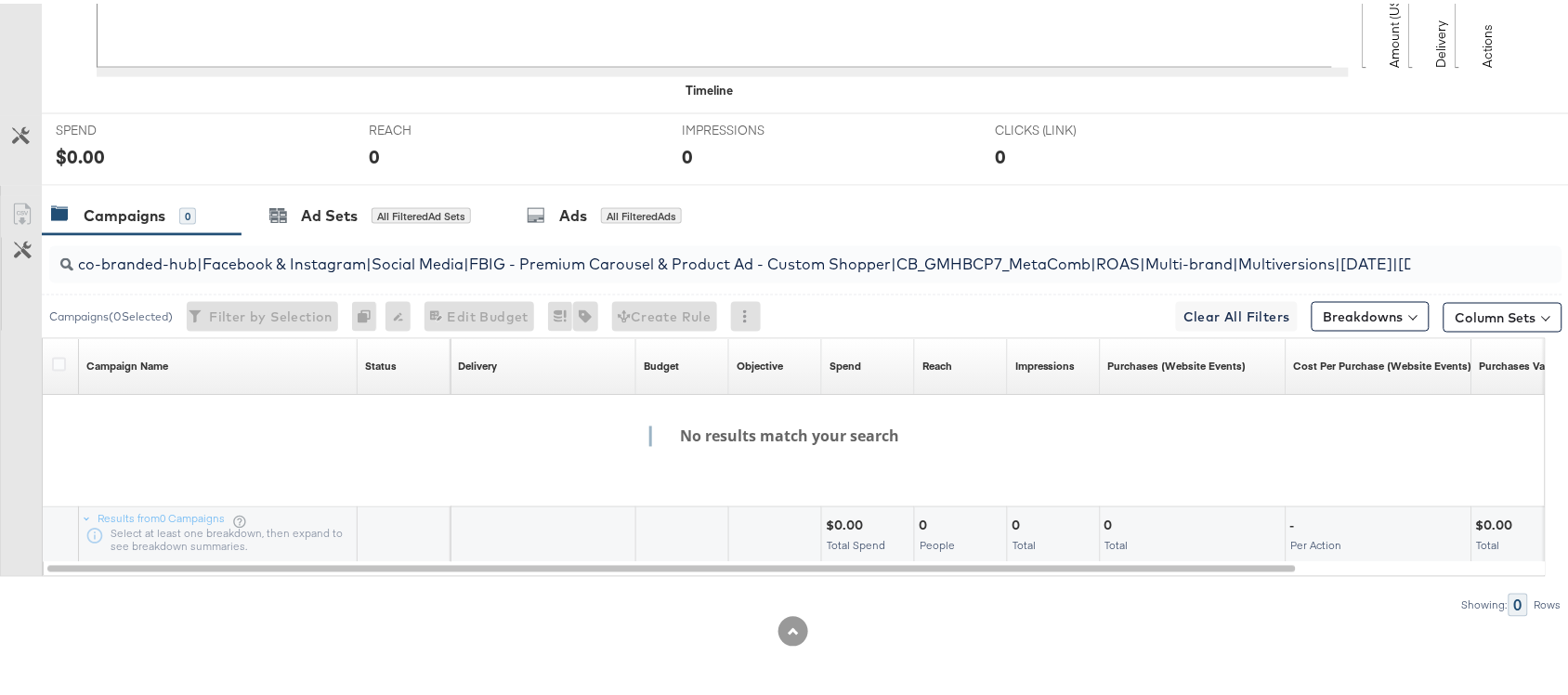 scroll, scrollTop: 0, scrollLeft: 0, axis: both 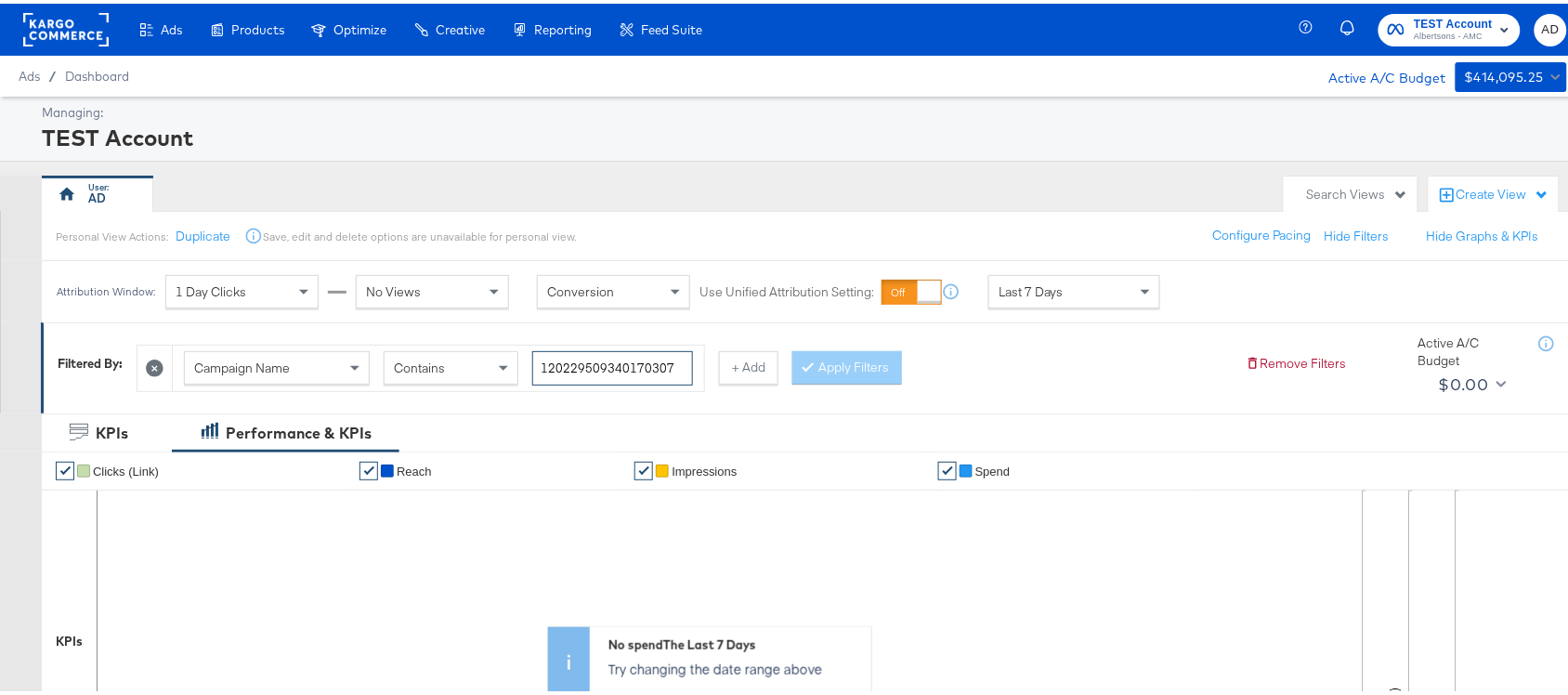 click on "120229509340170307" at bounding box center [612, 364] 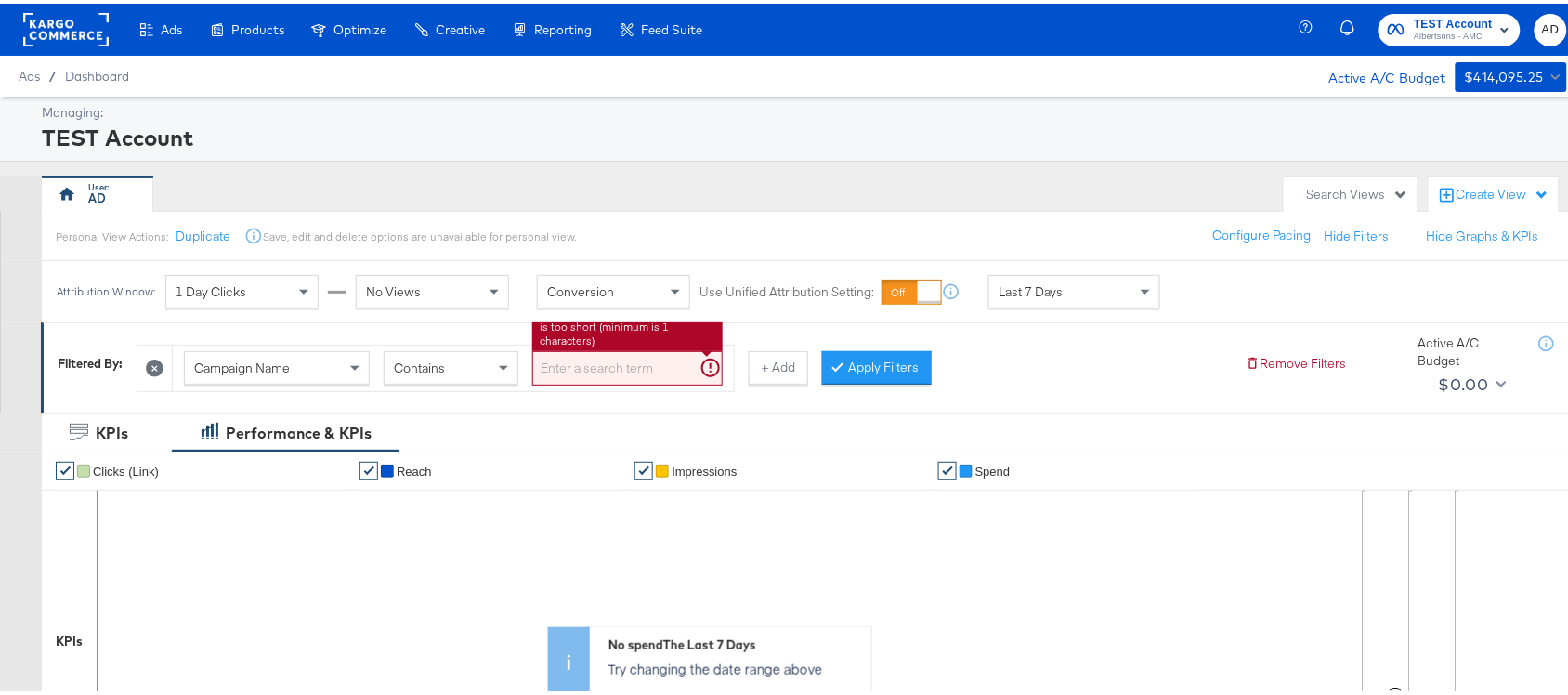 click at bounding box center (627, 364) 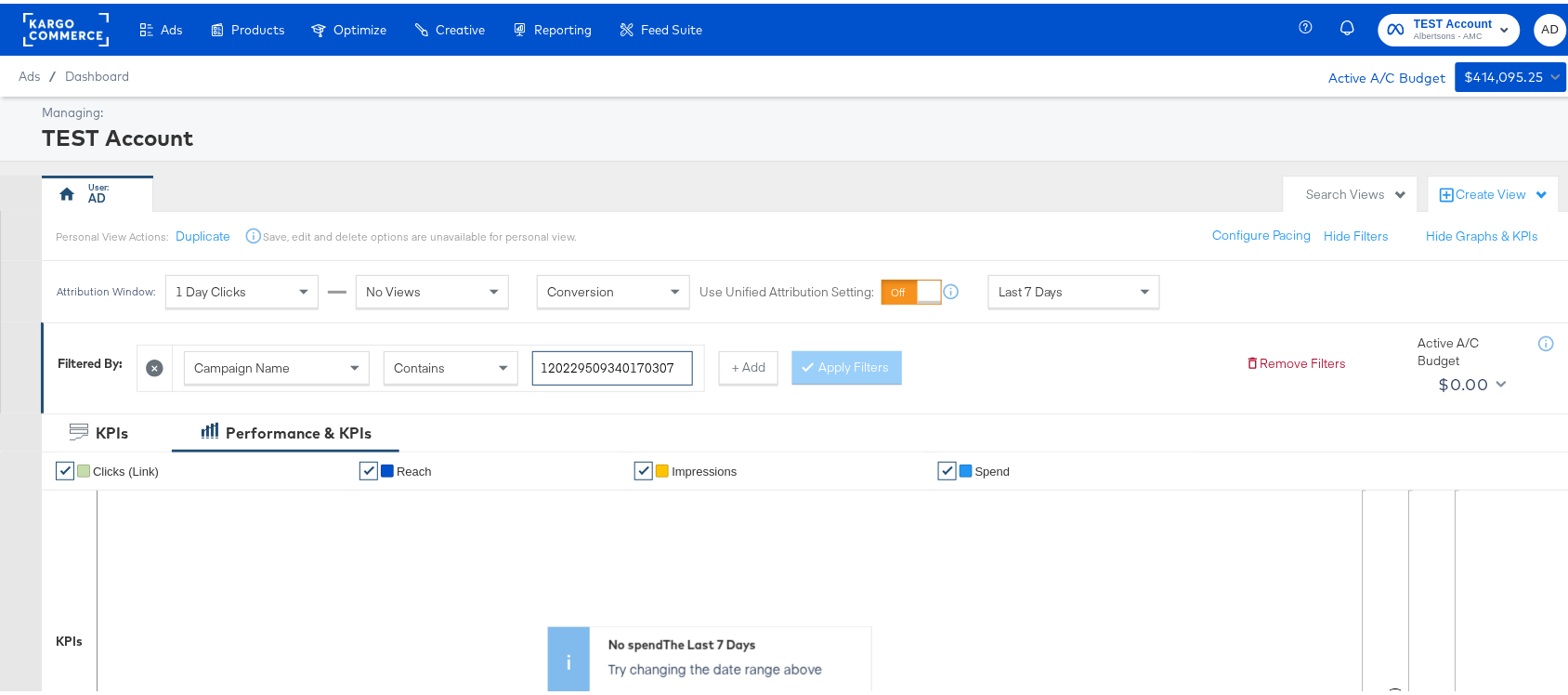 type on "120229509340170307" 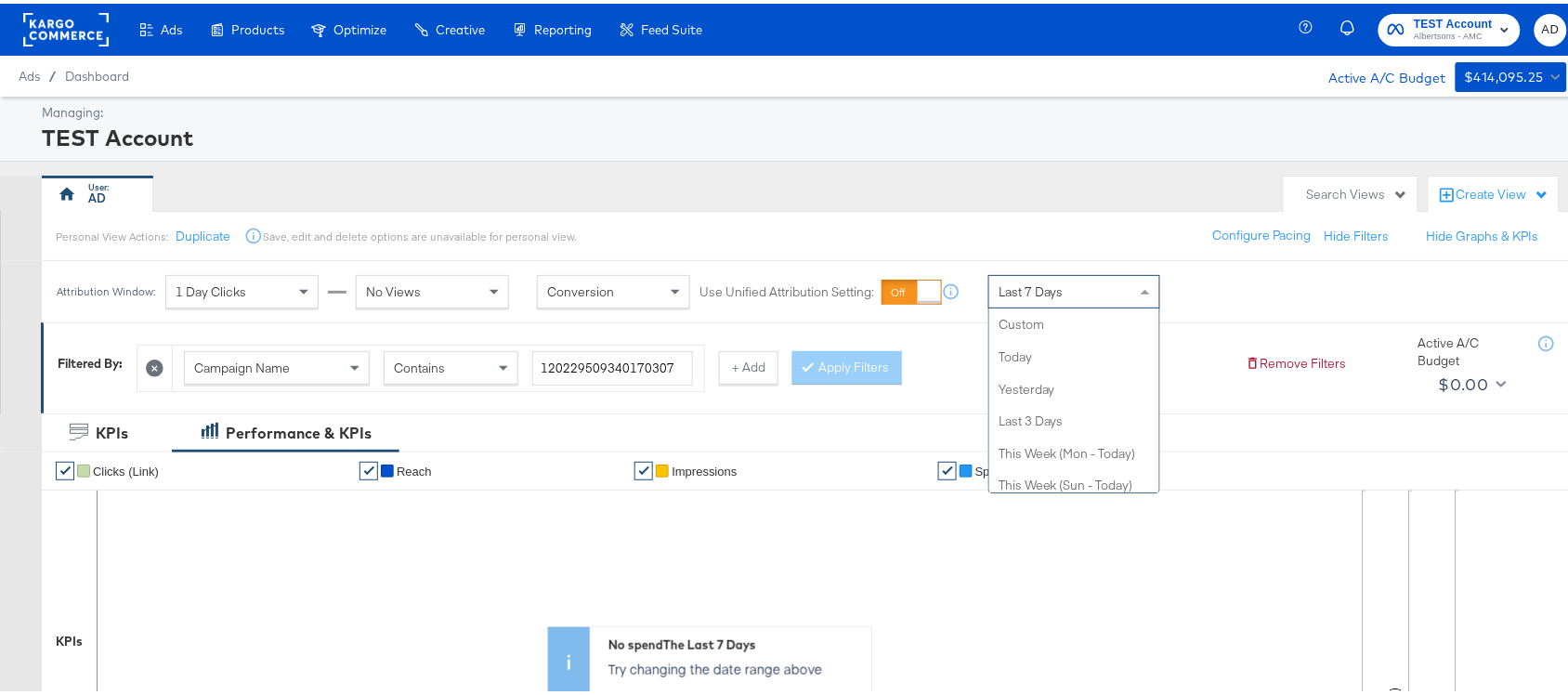 click on "Last 7 Days" at bounding box center (1074, 288) 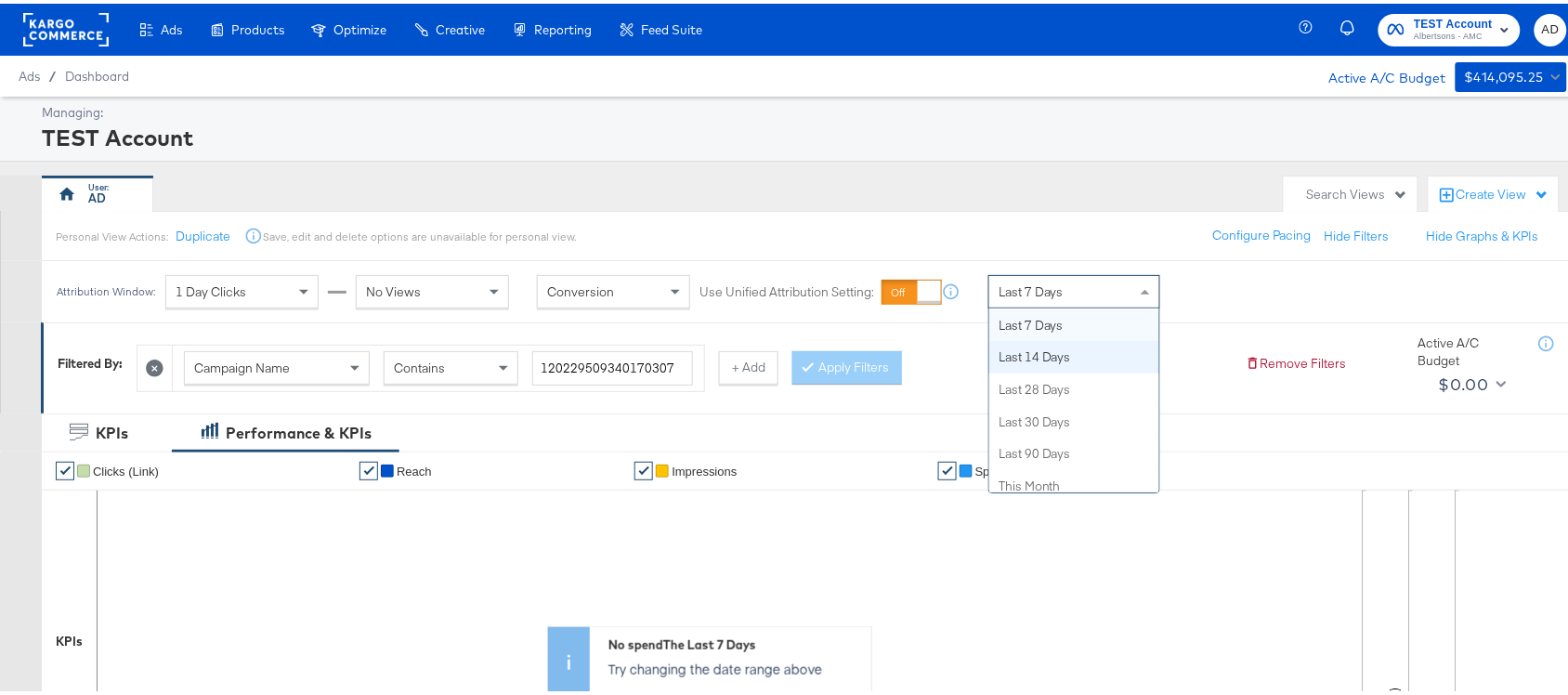 scroll, scrollTop: 0, scrollLeft: 0, axis: both 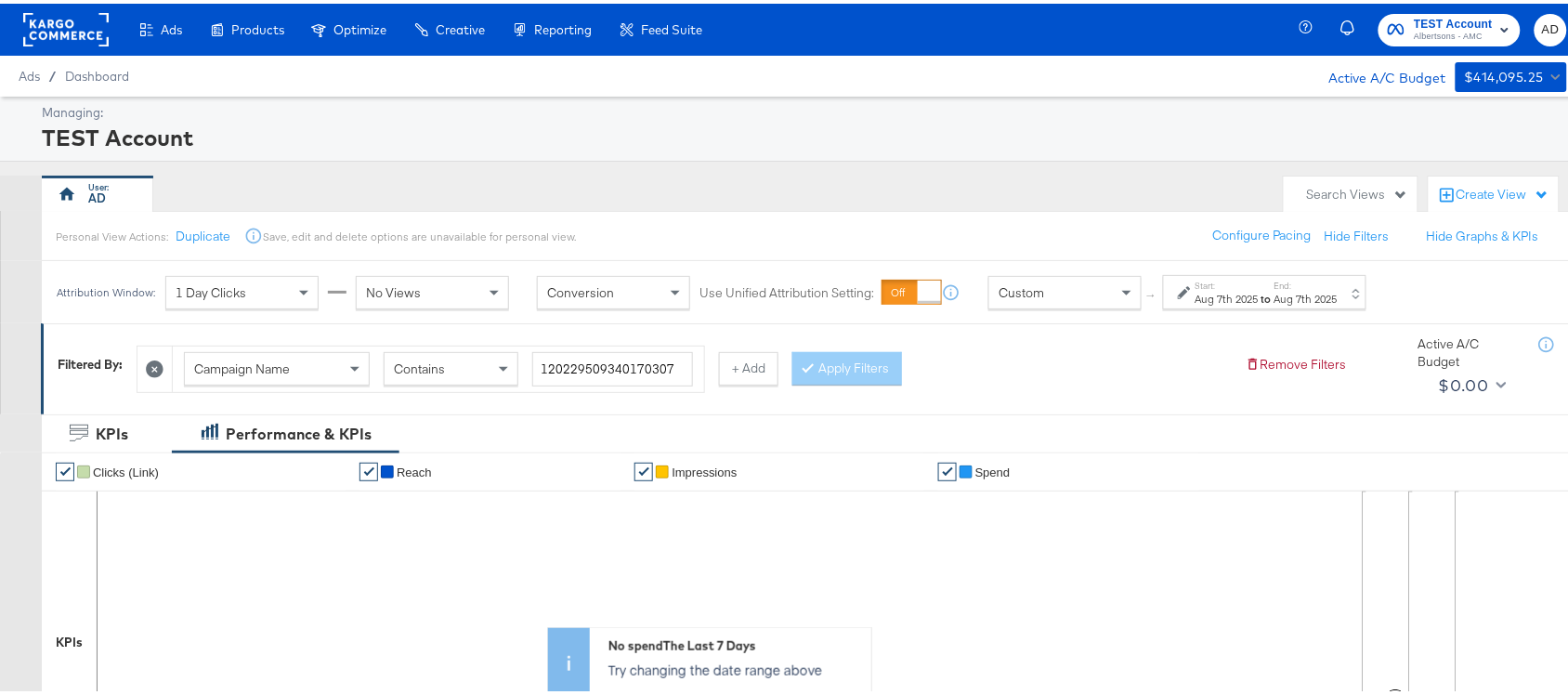 click on "Aug 7th 2025" at bounding box center (1227, 295) 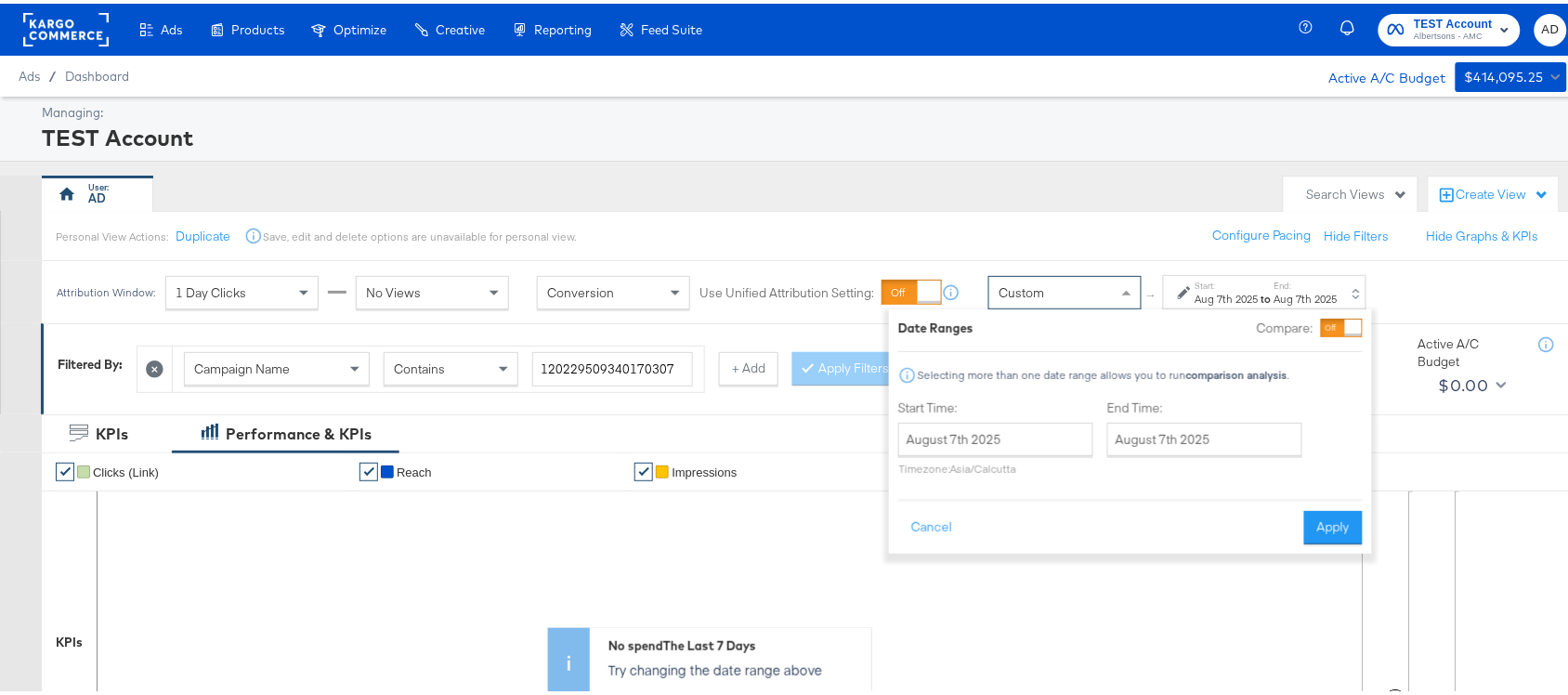 click on "Custom" at bounding box center (1065, 289) 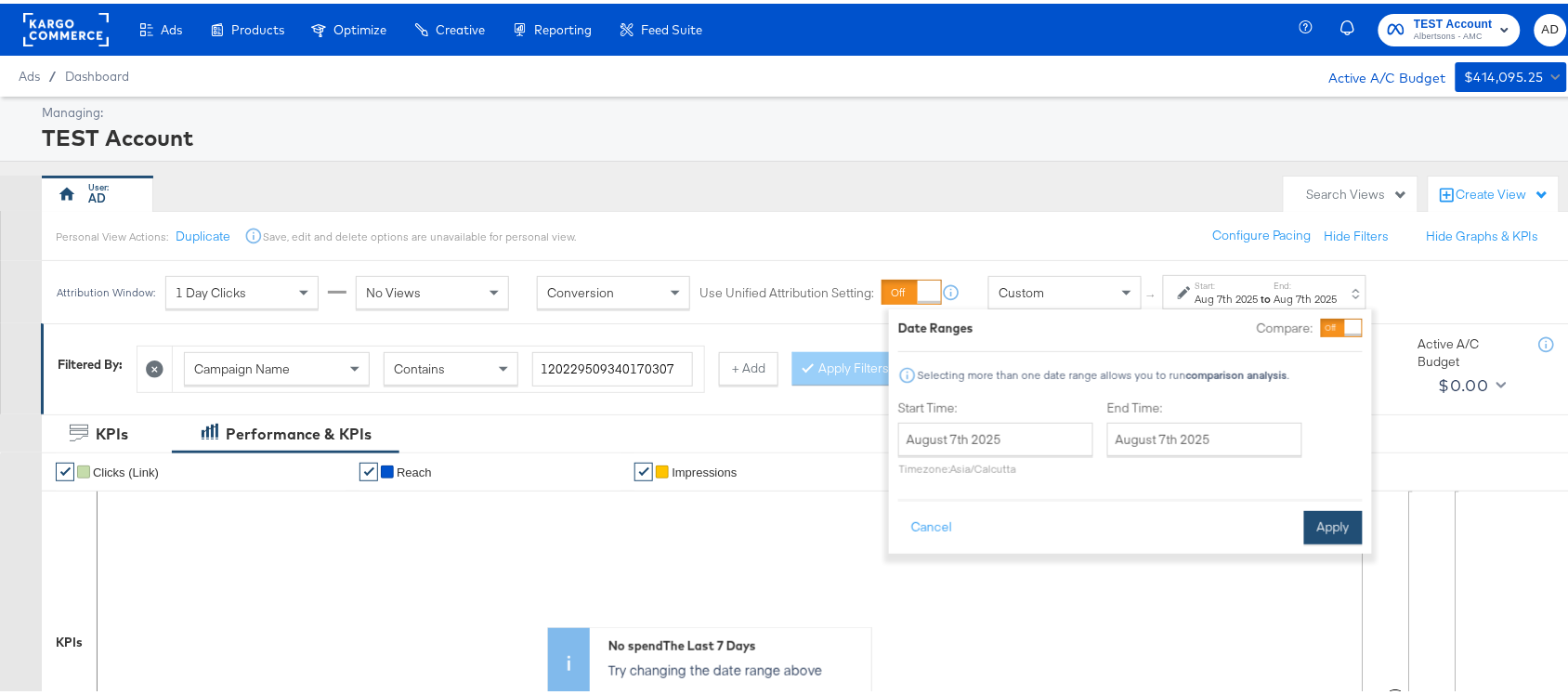 click on "Apply" at bounding box center (1333, 524) 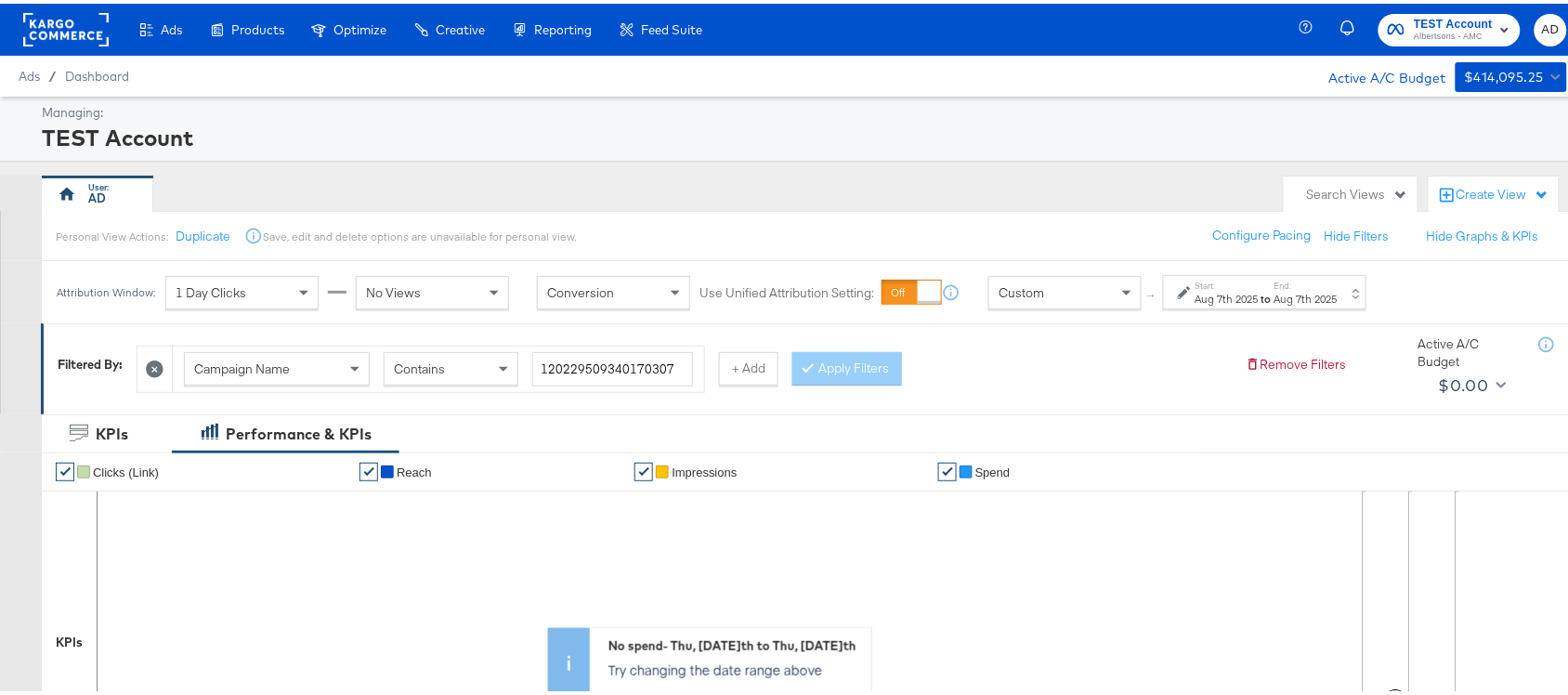 scroll, scrollTop: 703, scrollLeft: 0, axis: vertical 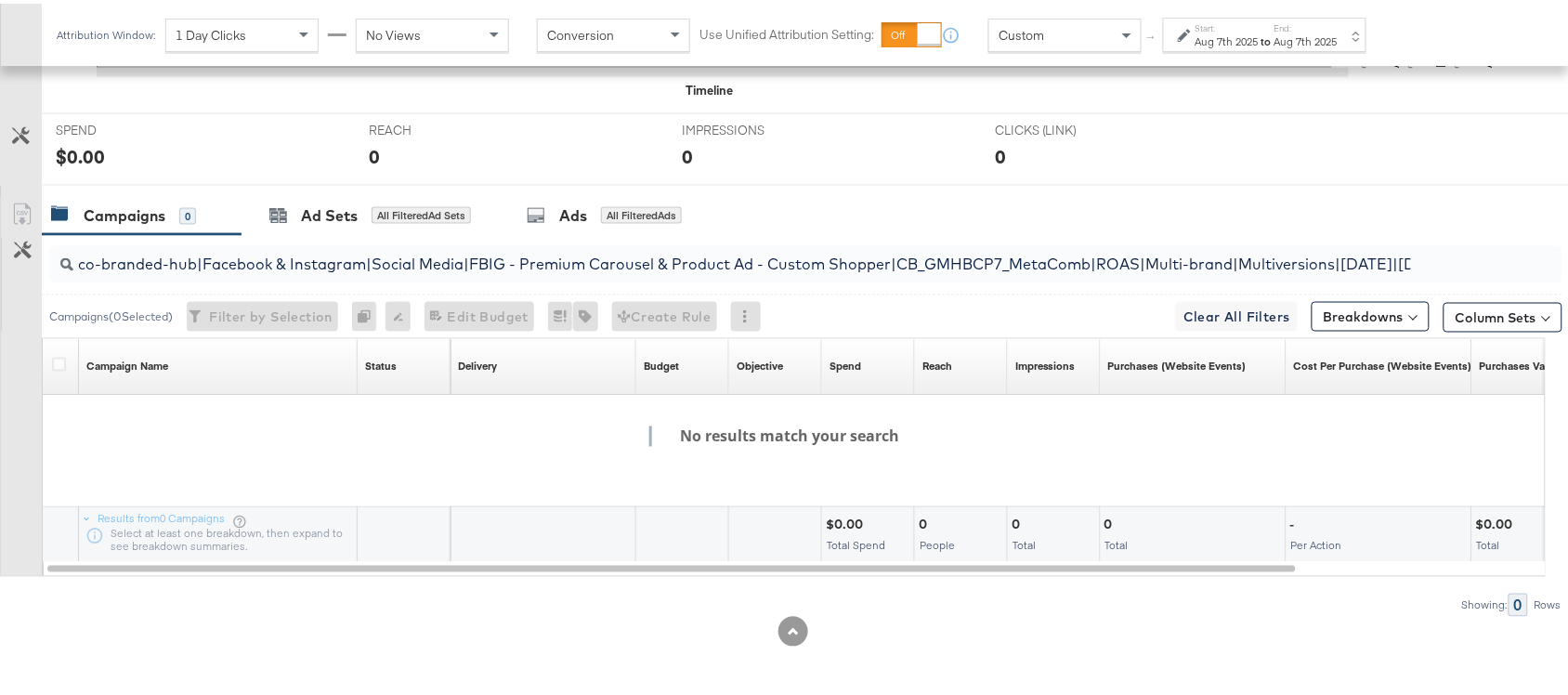 click on "Campaigns" at bounding box center (124, 212) 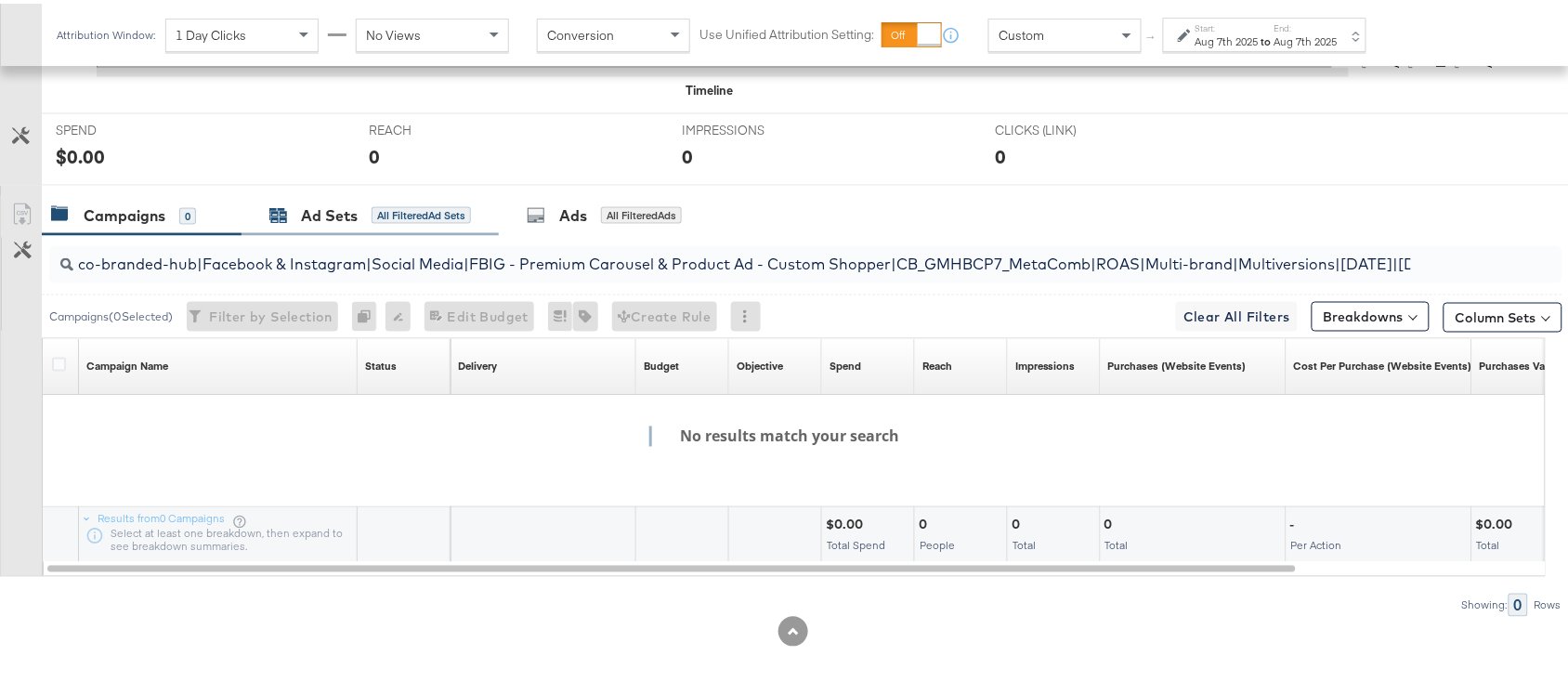 click on "Ad Sets" at bounding box center (329, 212) 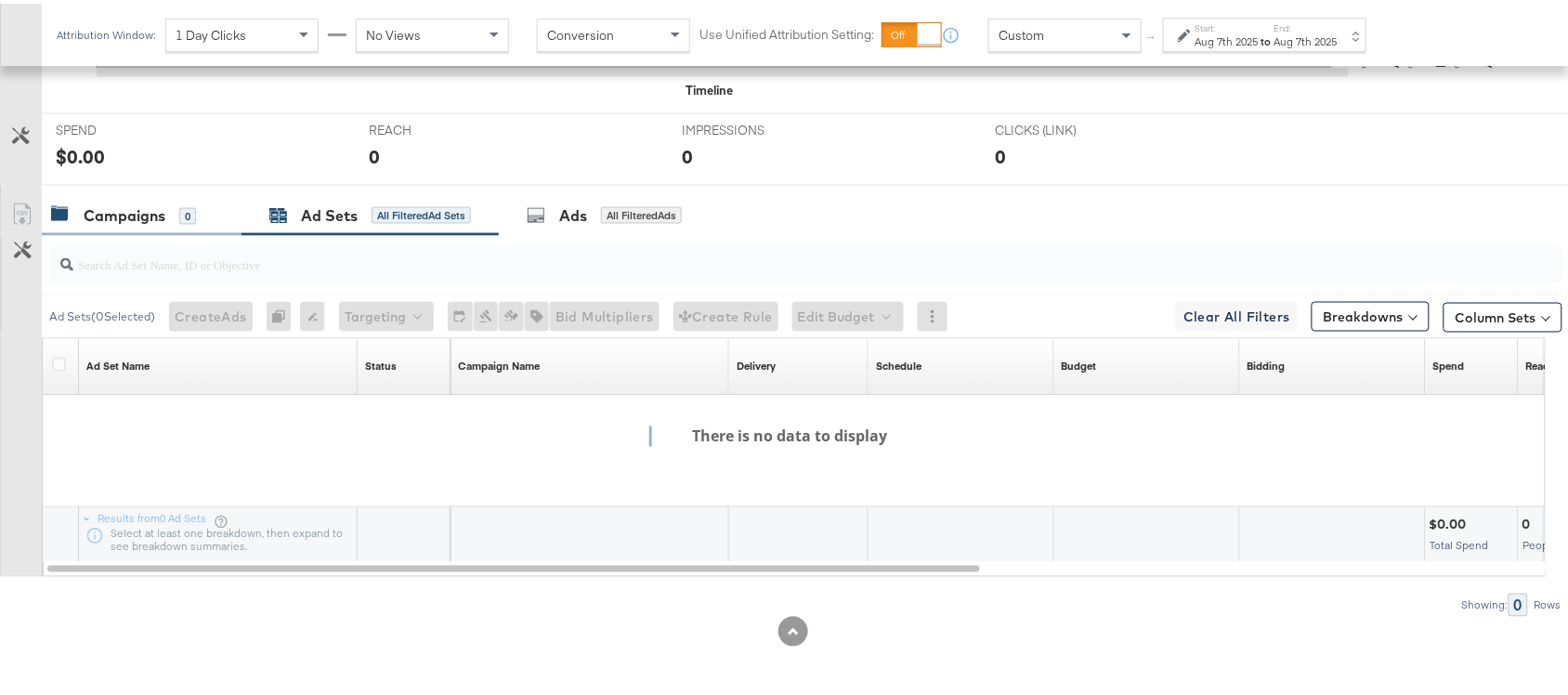 click on "Campaigns" at bounding box center (124, 212) 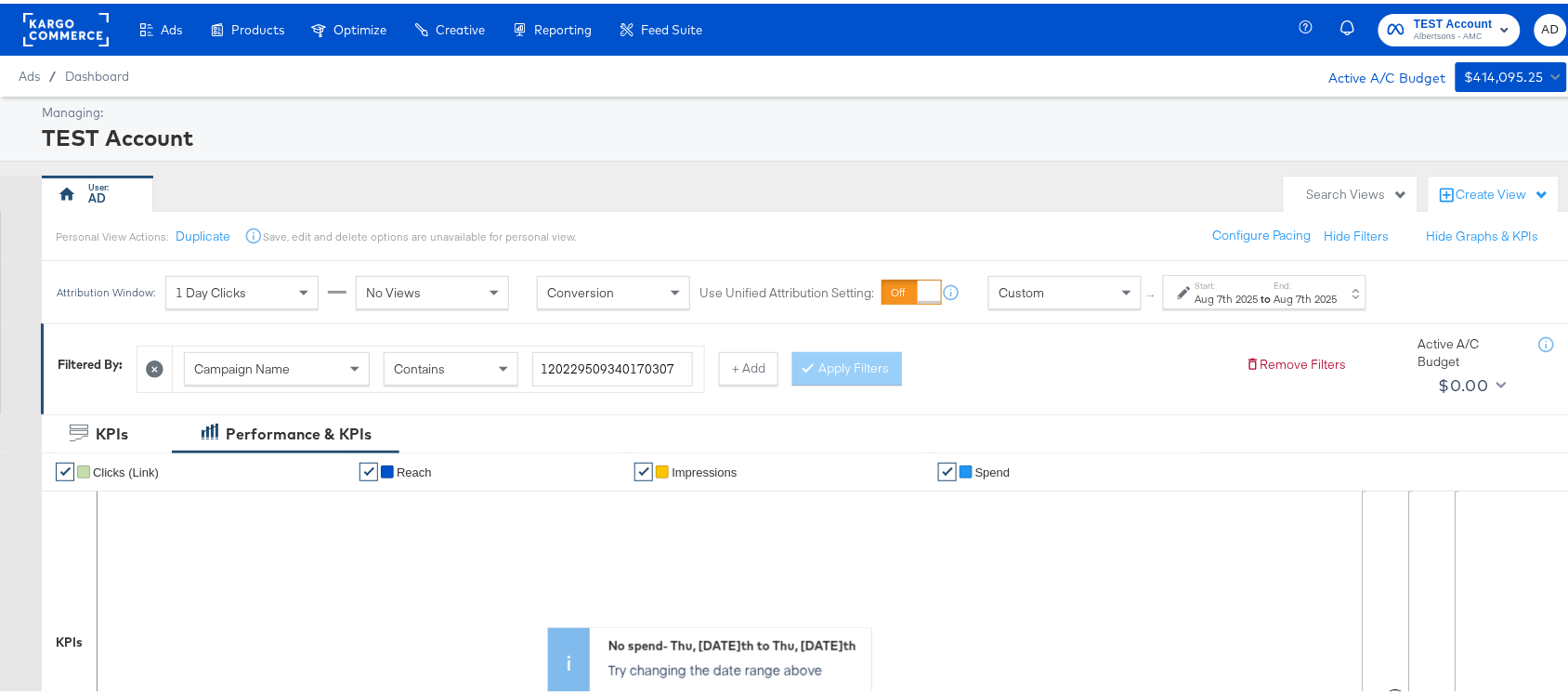 scroll, scrollTop: 703, scrollLeft: 0, axis: vertical 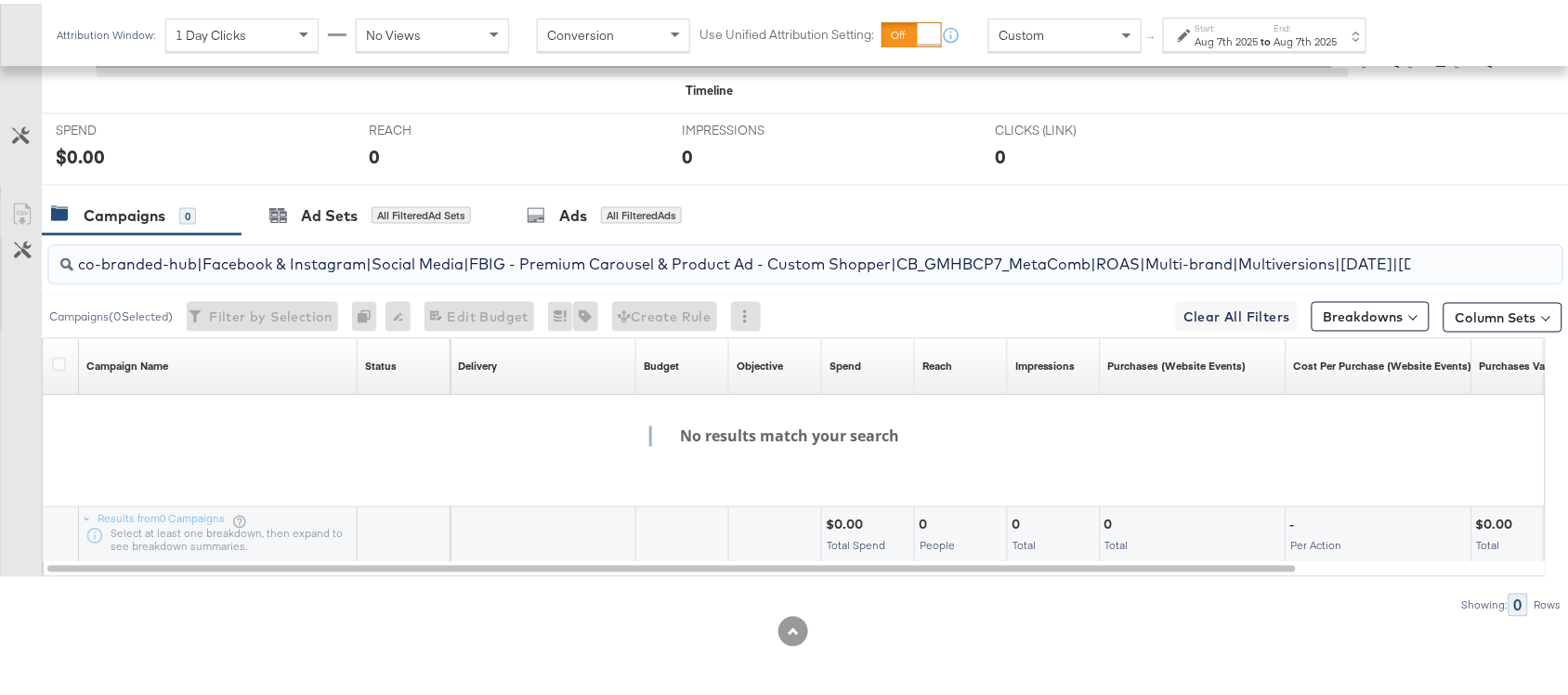 click on "co-branded-hub|Facebook & Instagram|Social Media|FBIG - Premium Carousel & Product Ad - Custom Shopper|CB_GMHBCP7_MetaComb|ROAS|Multi-brand|Multiversions|8/13/2025|9/09/2025|2800000|14|40000|0|0|LM68655784329903.021|ALBERTSONS" at bounding box center (749, 253) 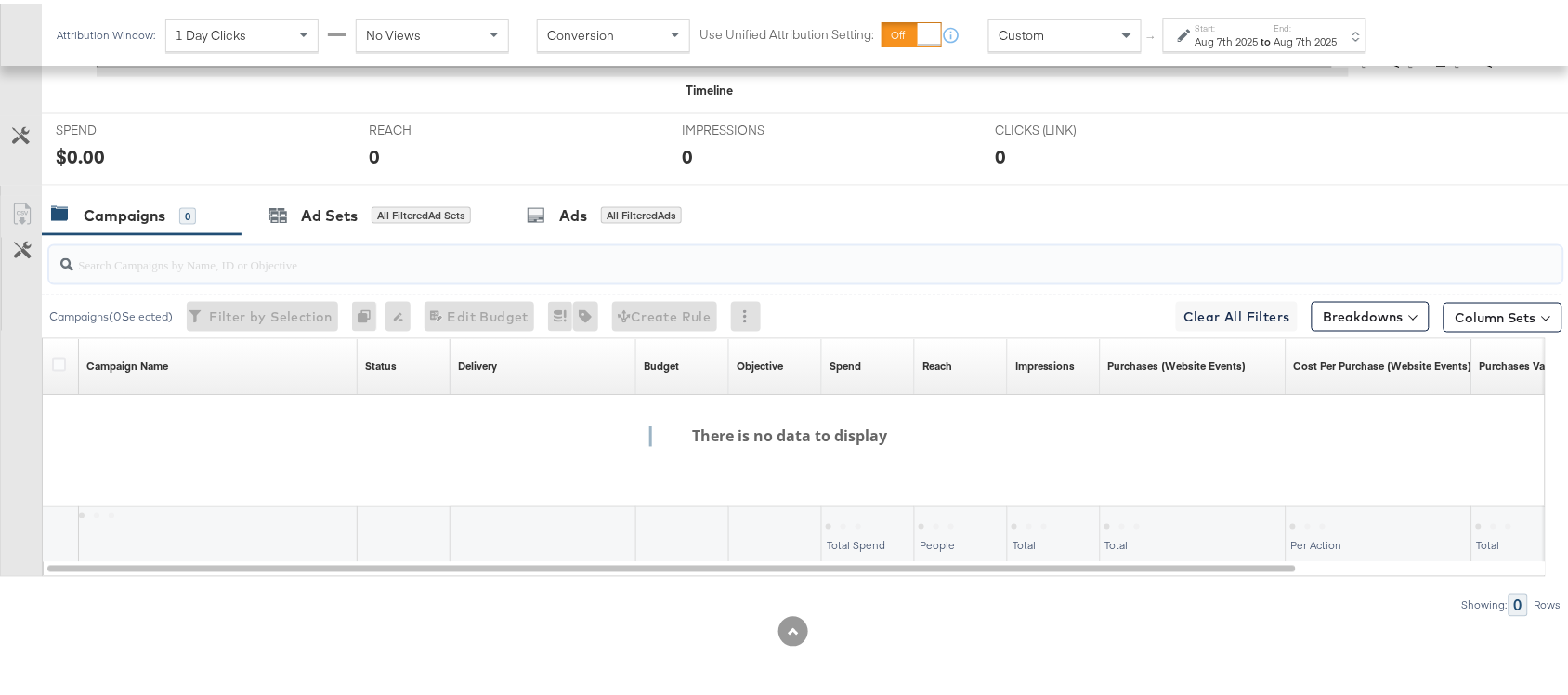 type 